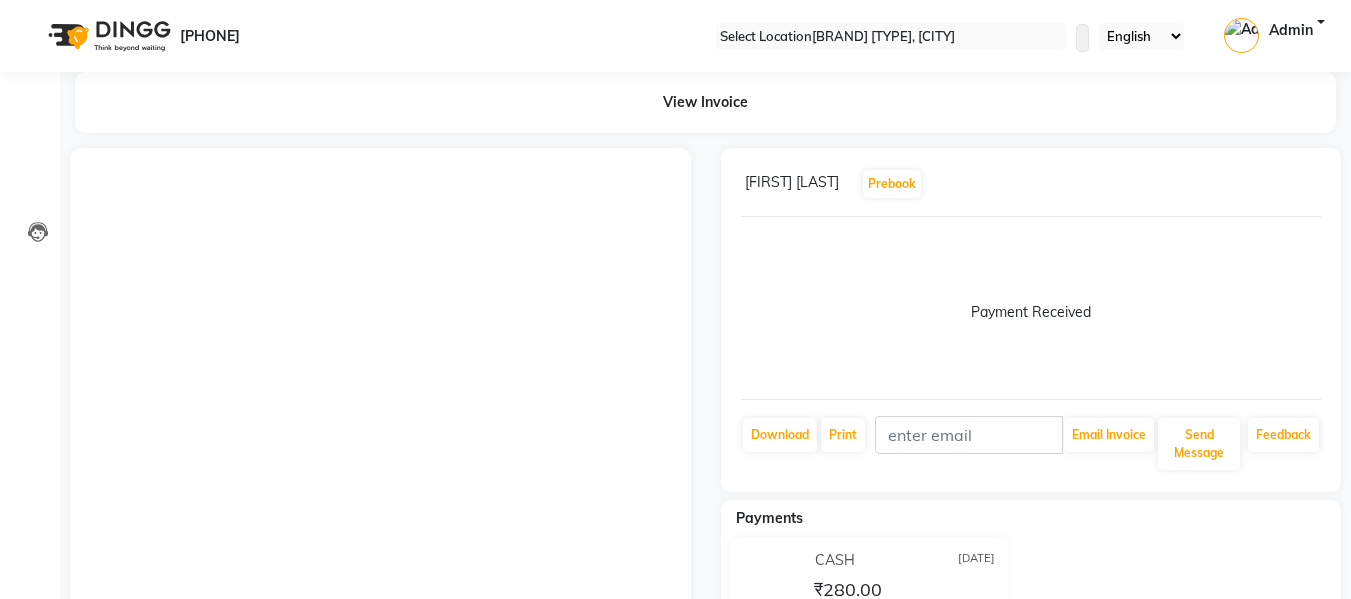 scroll, scrollTop: 0, scrollLeft: 0, axis: both 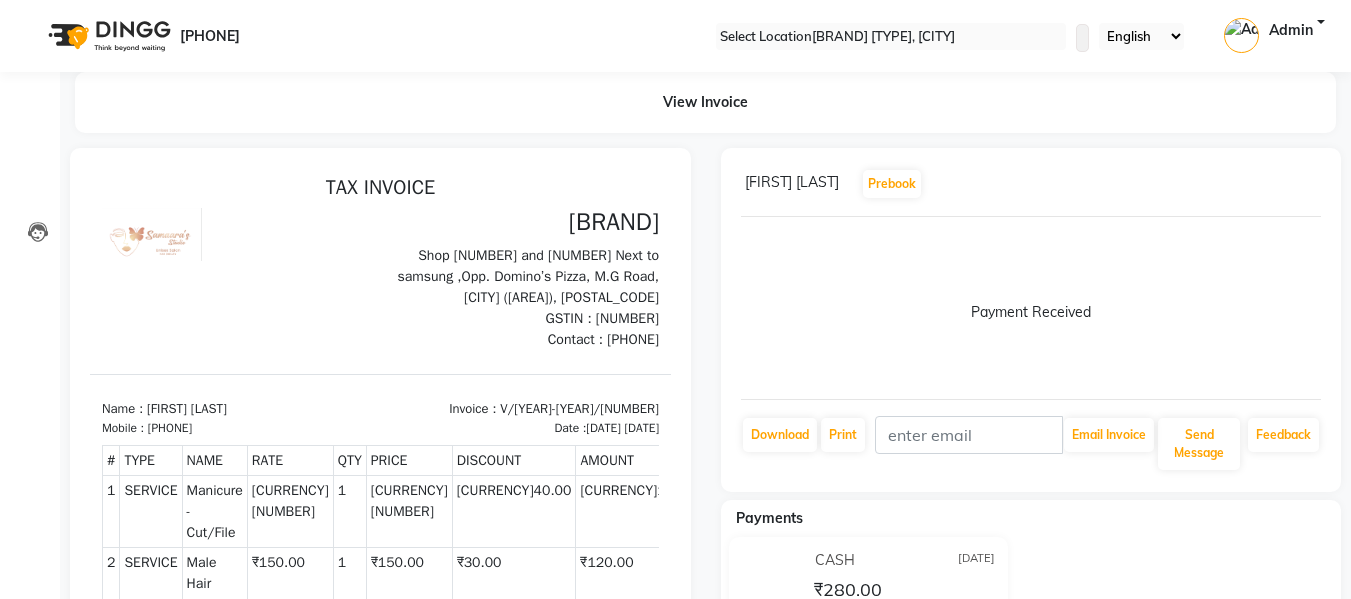 click on "[PHONE]" at bounding box center [135, 36] 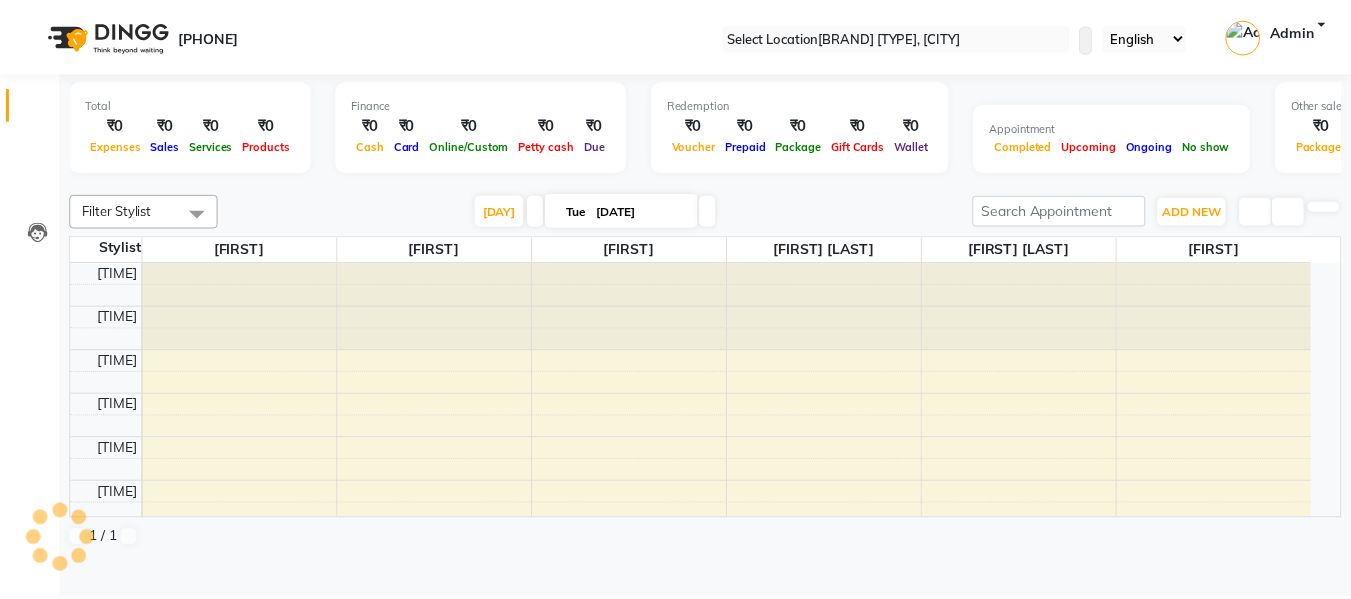 scroll, scrollTop: 0, scrollLeft: 0, axis: both 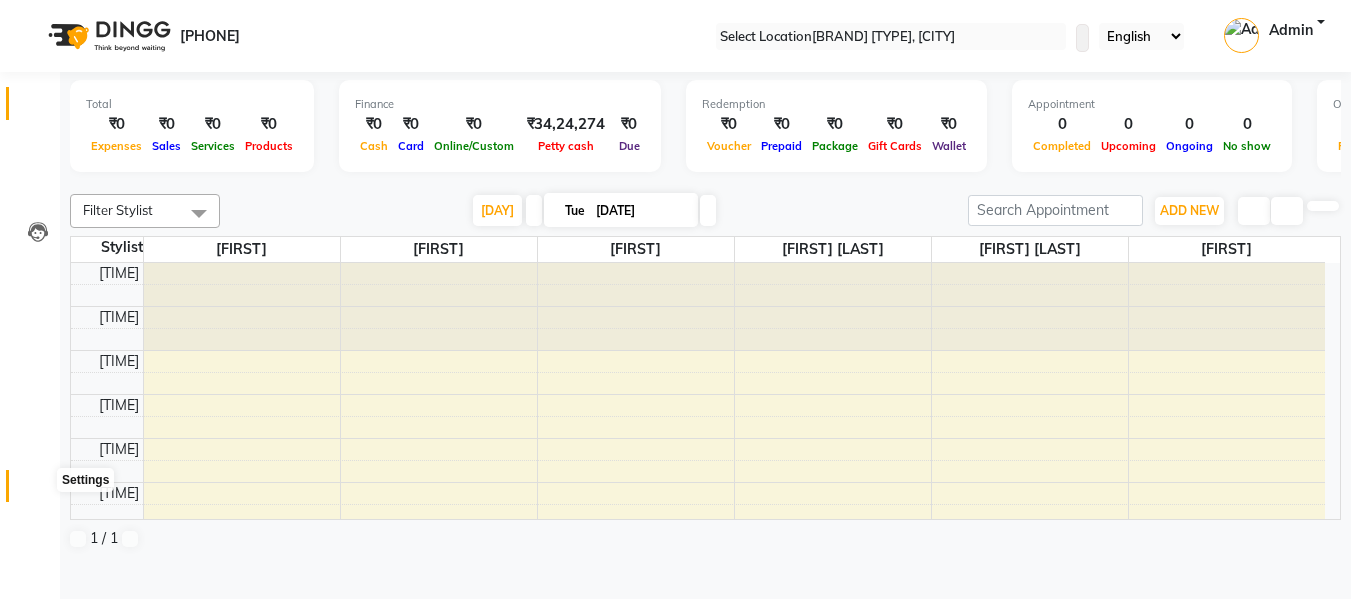 click at bounding box center [38, 491] 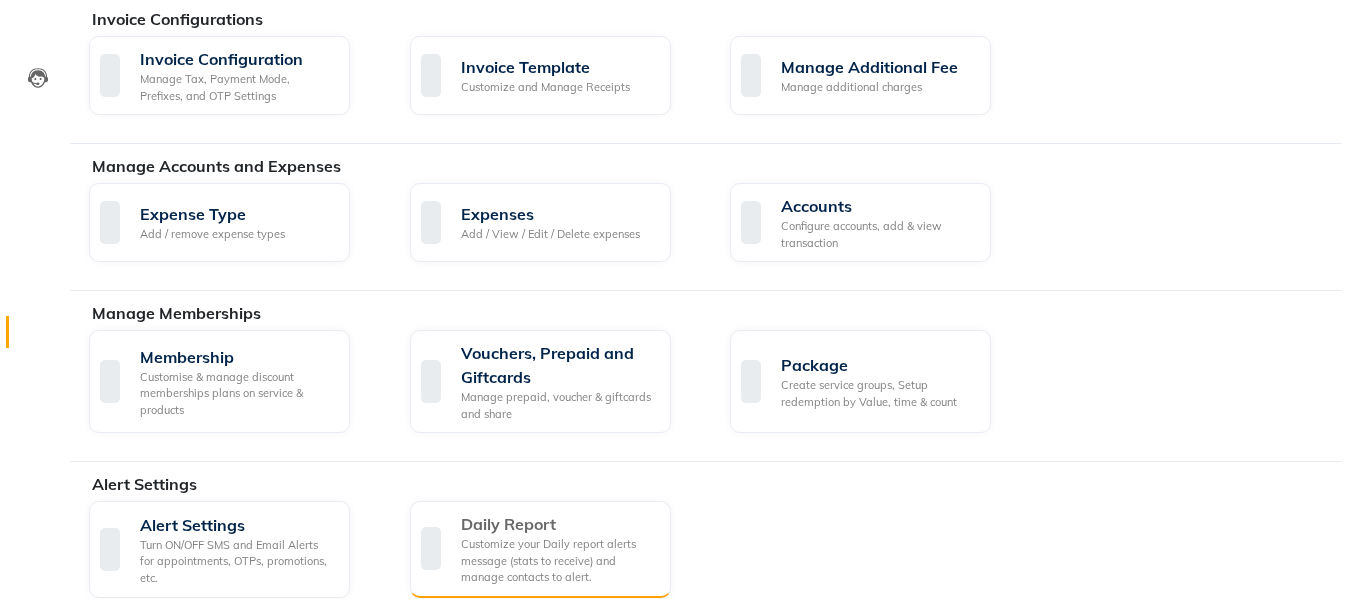 scroll, scrollTop: 0, scrollLeft: 0, axis: both 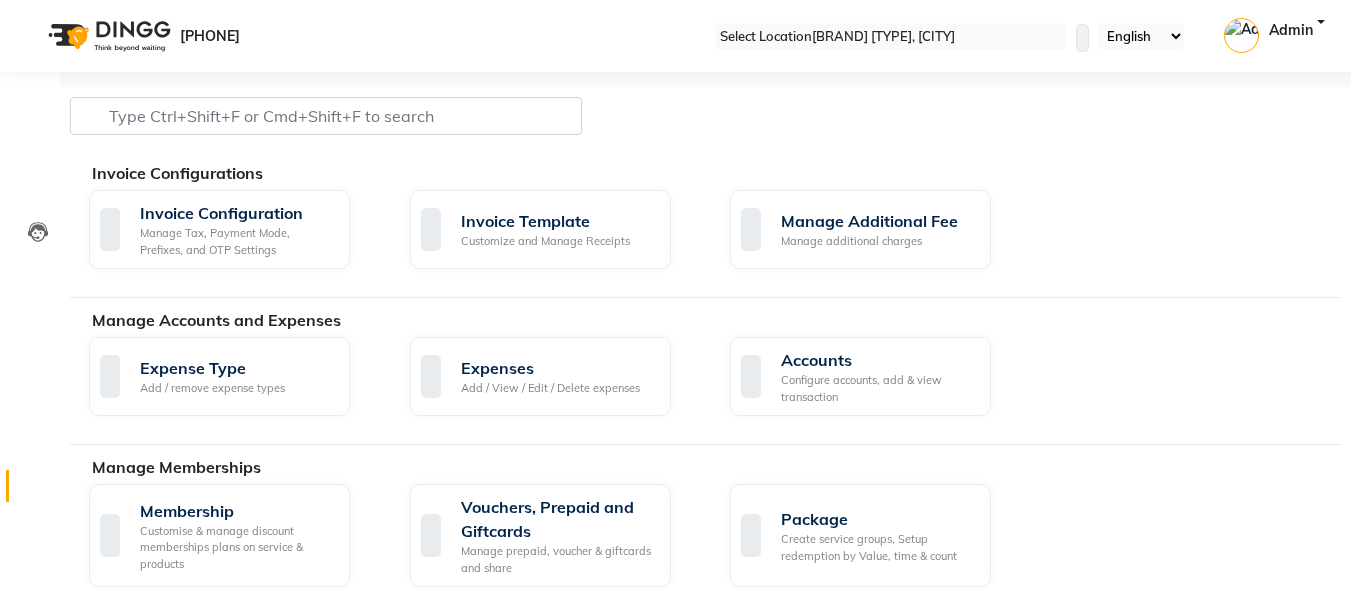 click at bounding box center (107, 36) 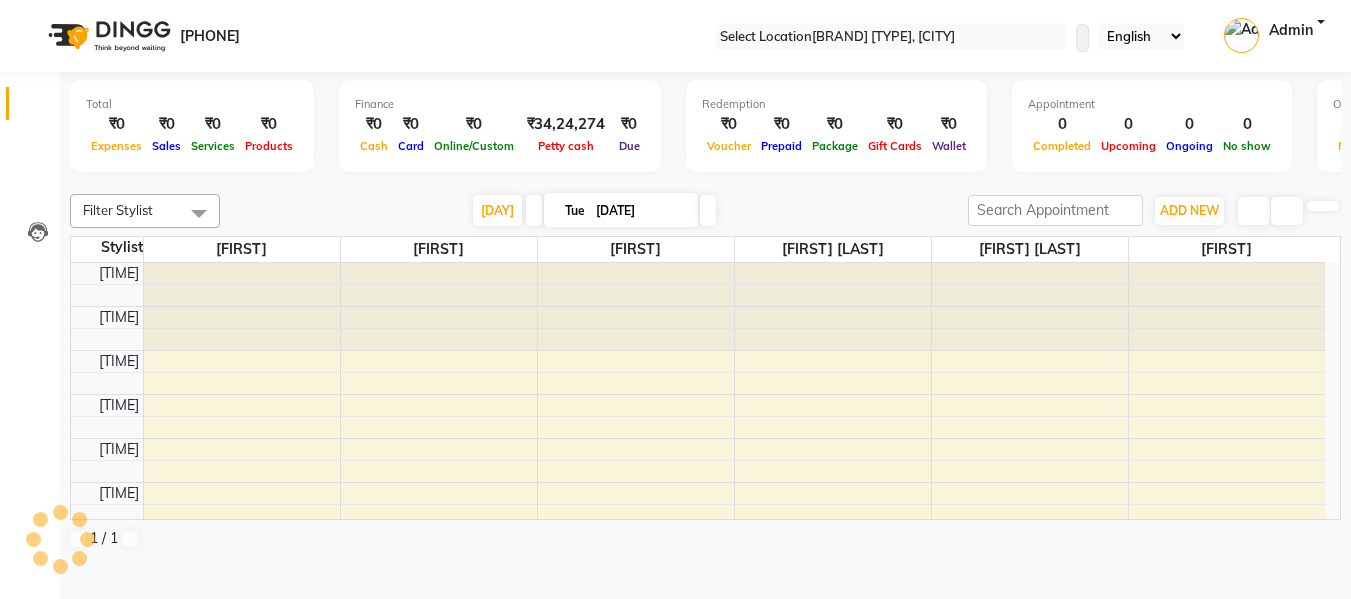 scroll, scrollTop: 529, scrollLeft: 0, axis: vertical 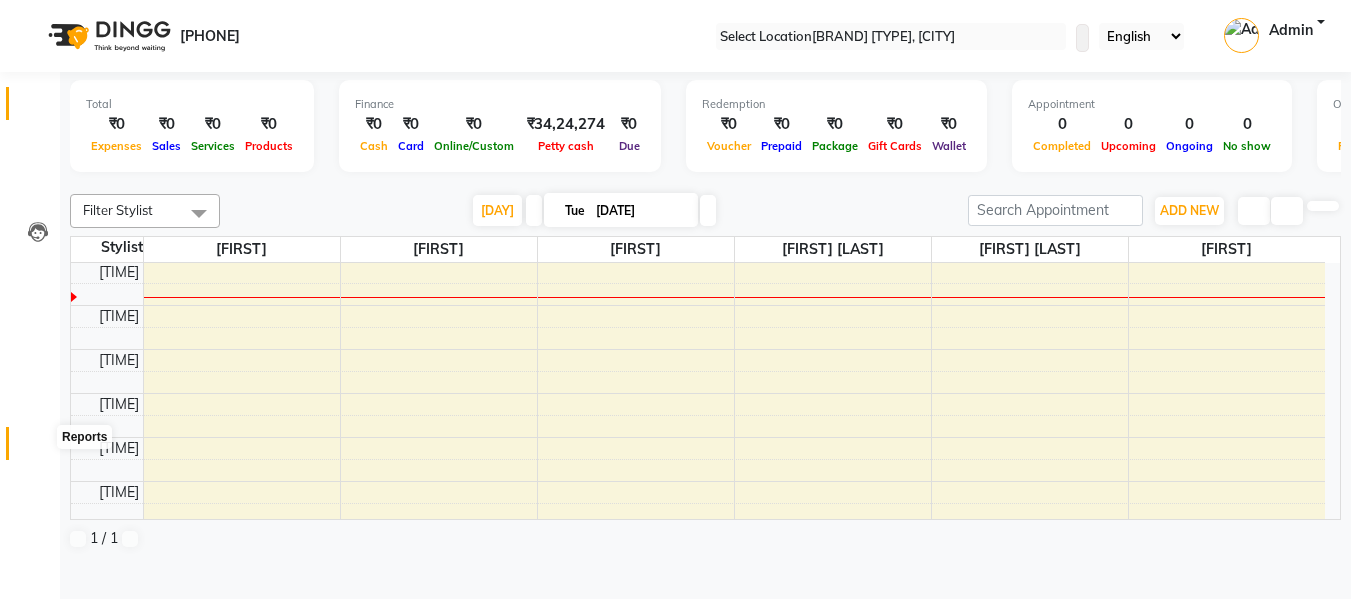click at bounding box center [38, 448] 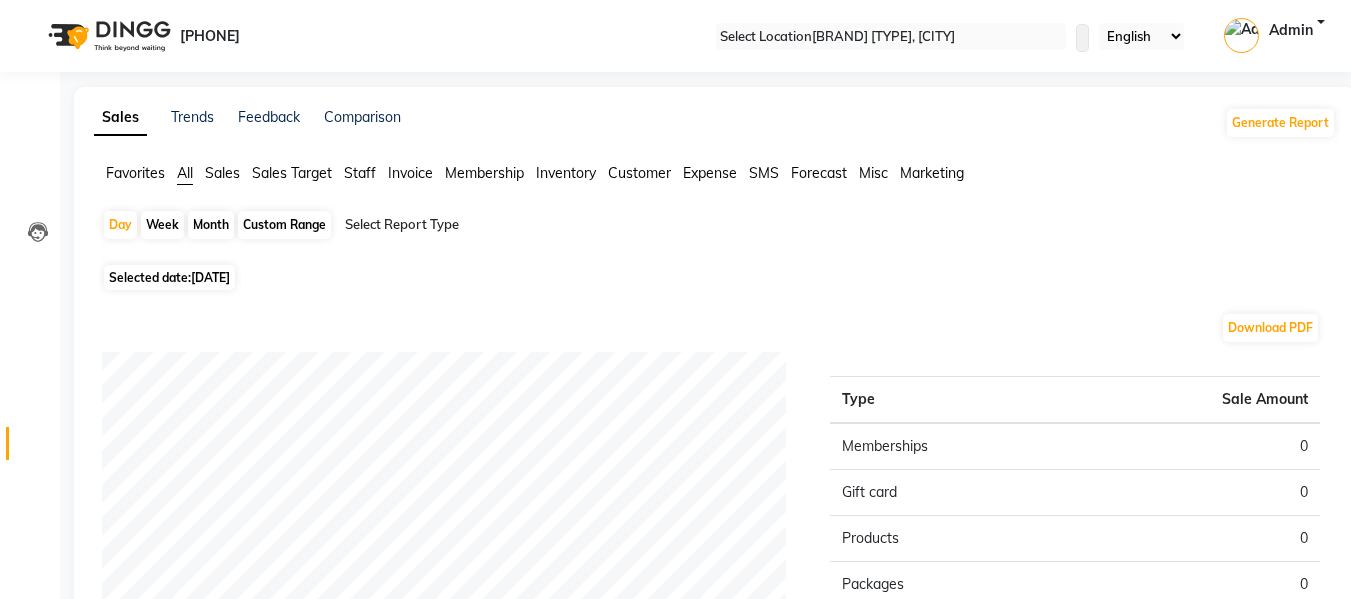 click on "Sales" at bounding box center (135, 173) 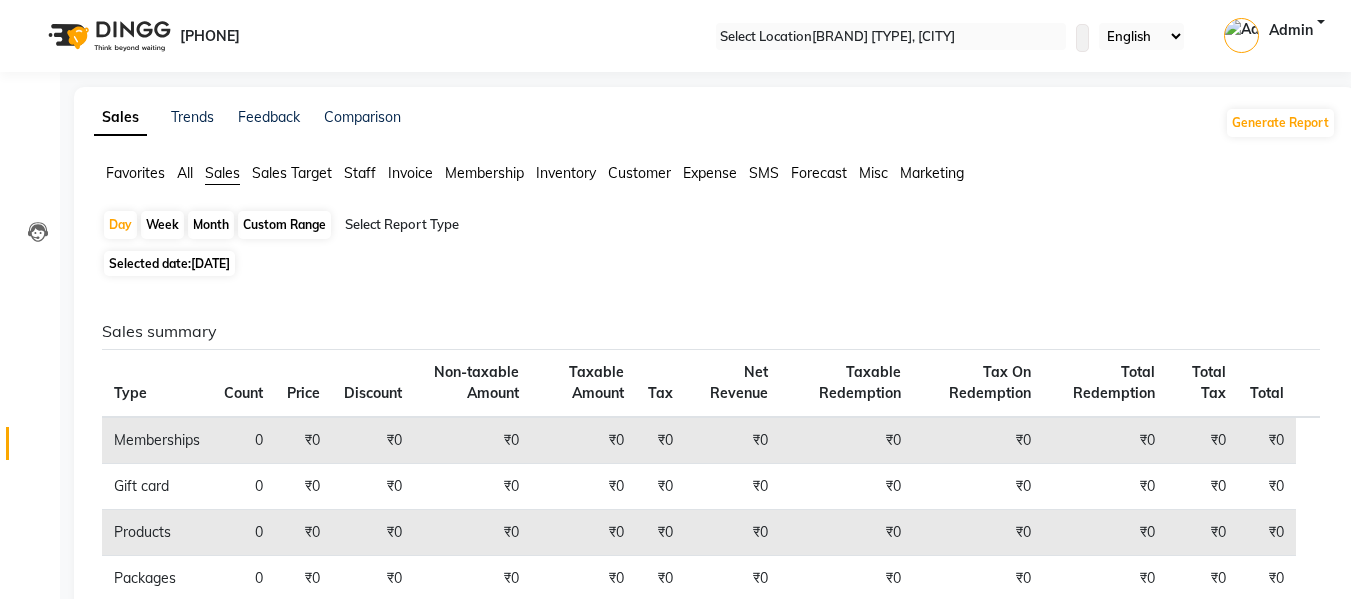 click on "All" at bounding box center (135, 173) 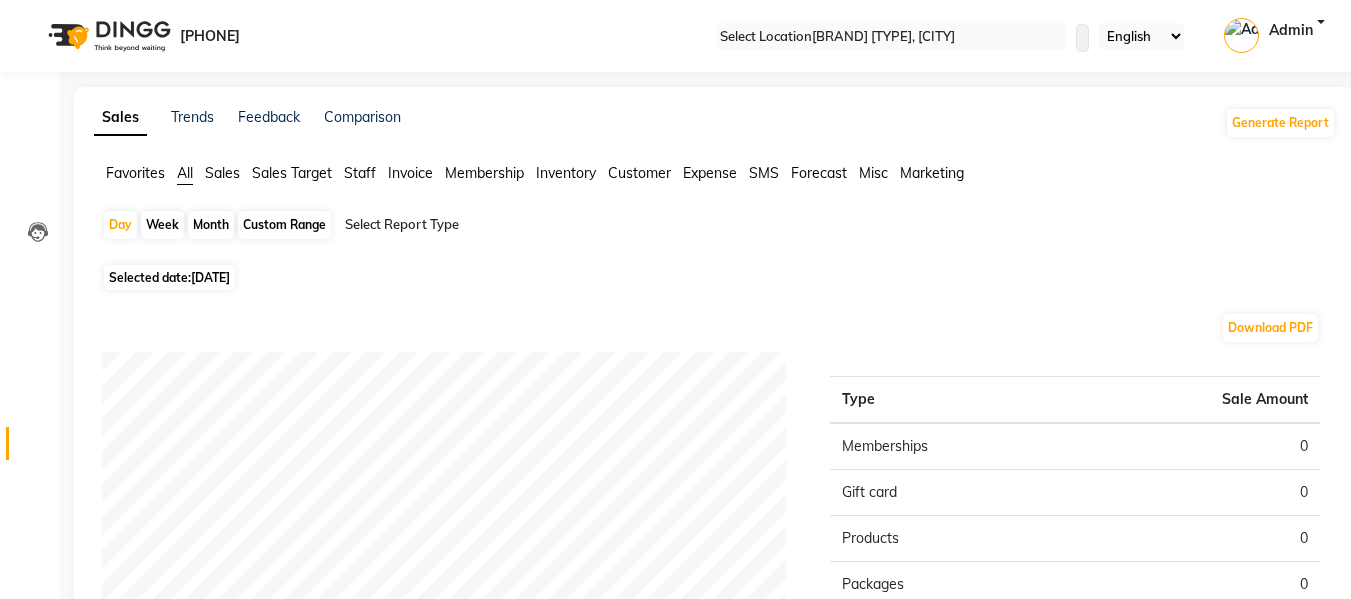 click on "Sales Target" at bounding box center [135, 173] 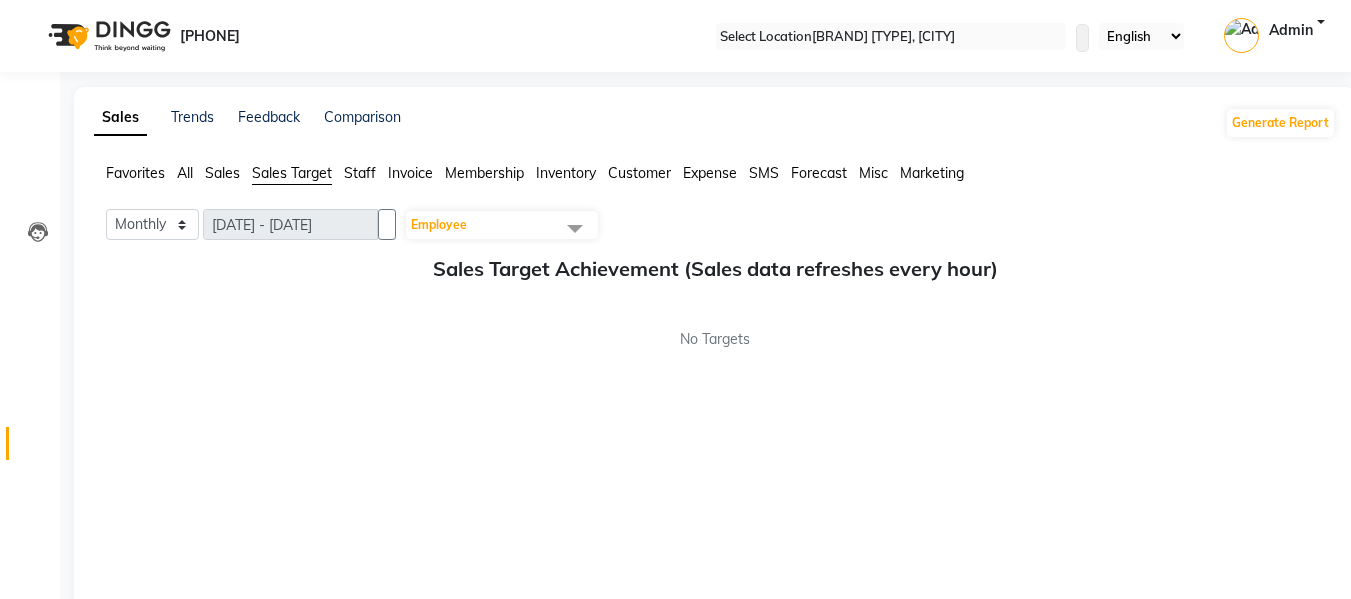click on "Staff" at bounding box center [135, 173] 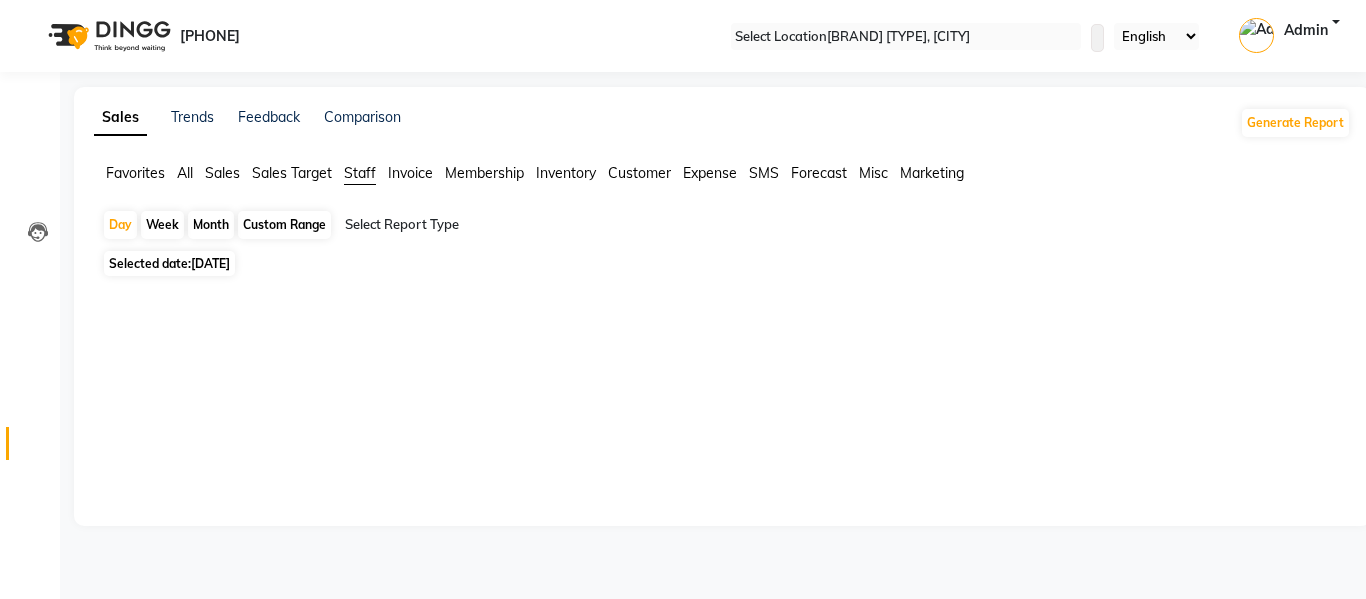 click at bounding box center (718, 394) 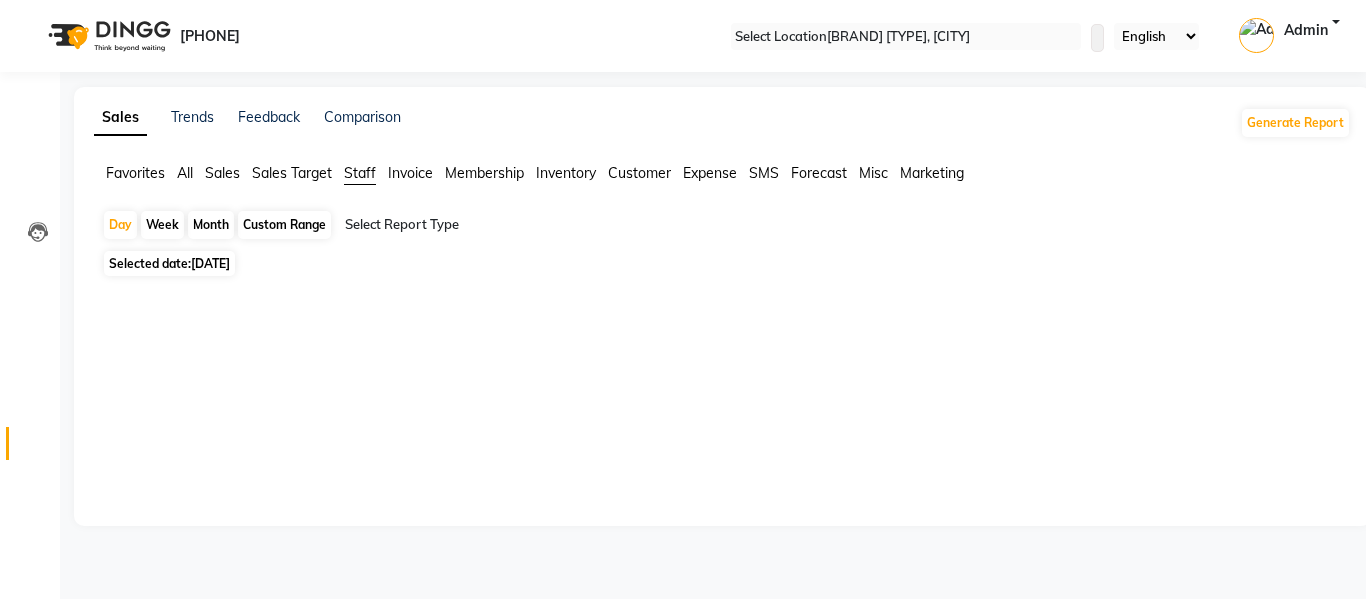 click on "All" at bounding box center [135, 173] 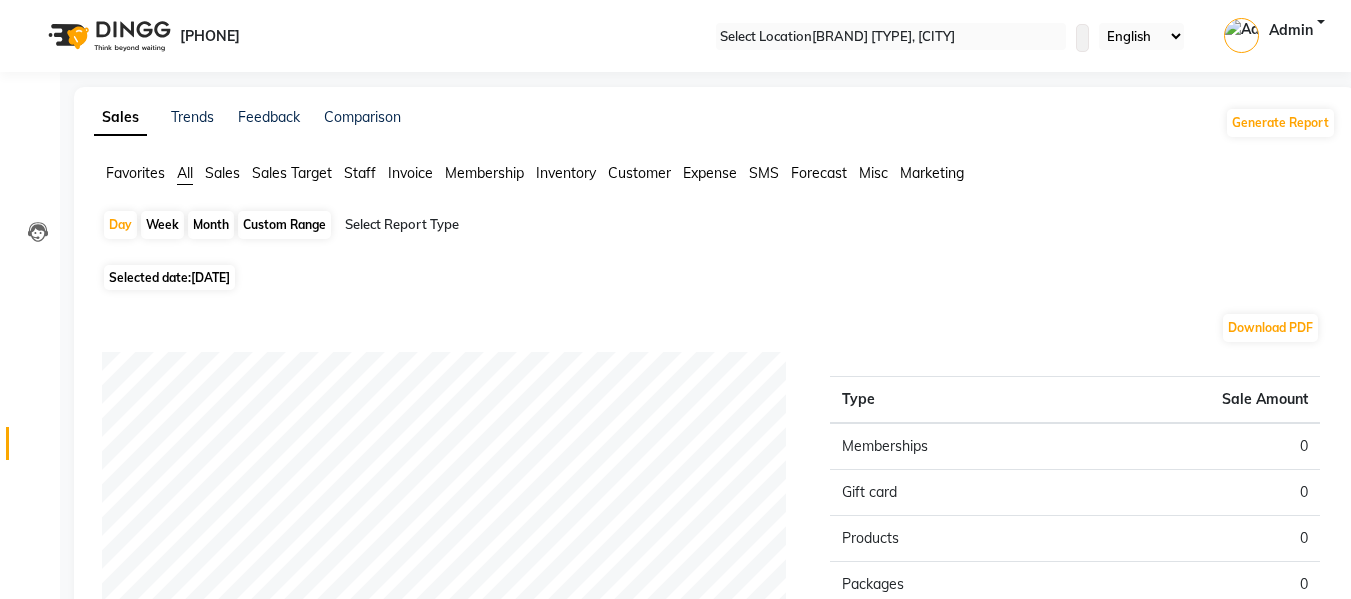 click on "Sales" at bounding box center [135, 173] 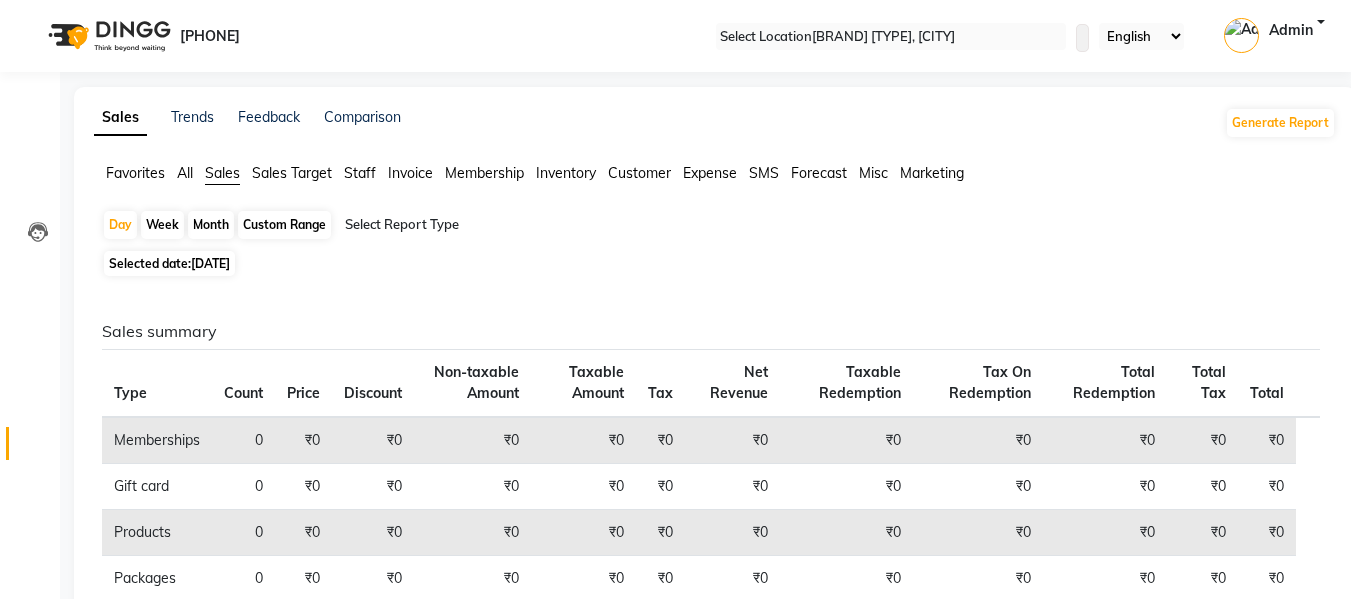 click on "Whatsapp Settings English ENGLISH Español العربية मराठी हिंदी ગુજરાતી தமிழ் 中文 Notifications nothing to show Admin Manage Profile Change Password Sign out  Version:3.14.0" at bounding box center [675, 36] 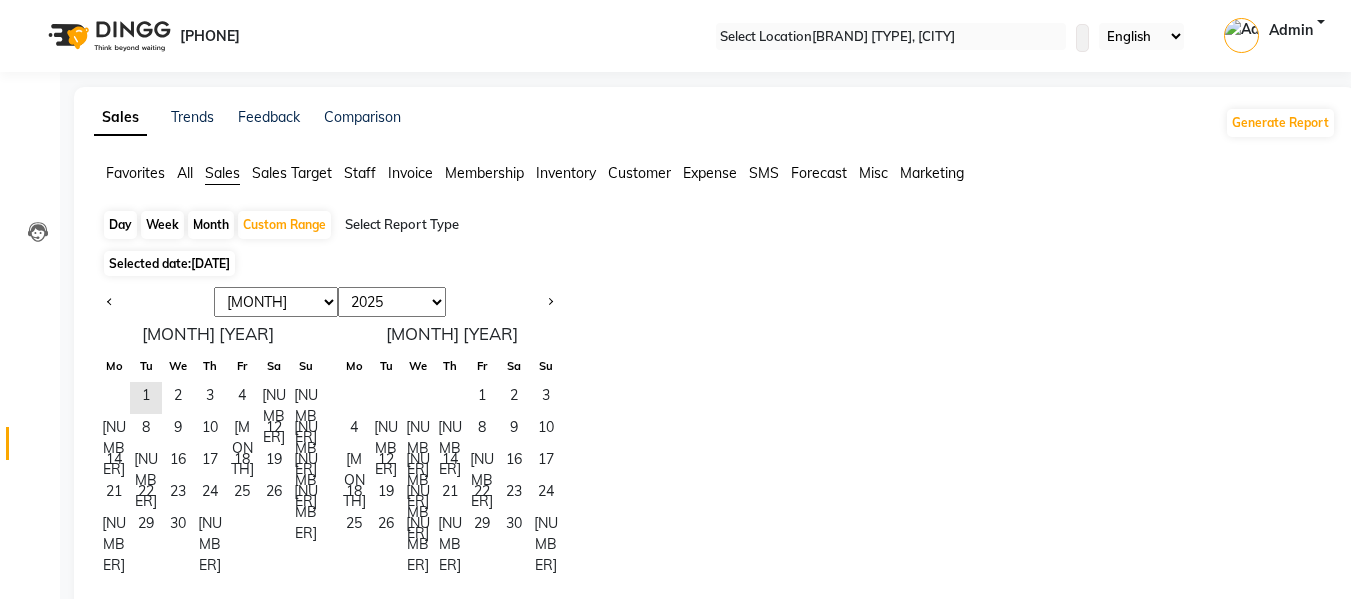 click on "[MONTH] [MONTH] [MONTH] [MONTH] [MONTH] [MONTH] [MONTH] [MONTH] [MONTH] [MONTH] [MONTH] [MONTH]" at bounding box center (276, 302) 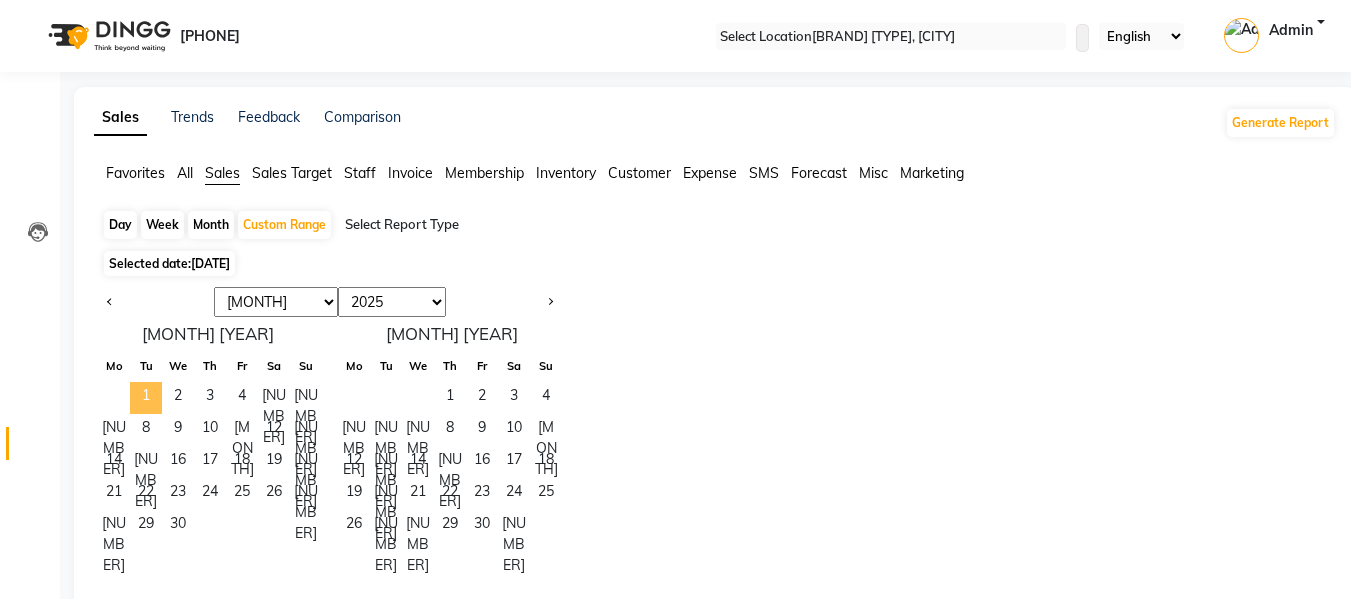 click on "1" at bounding box center (146, 398) 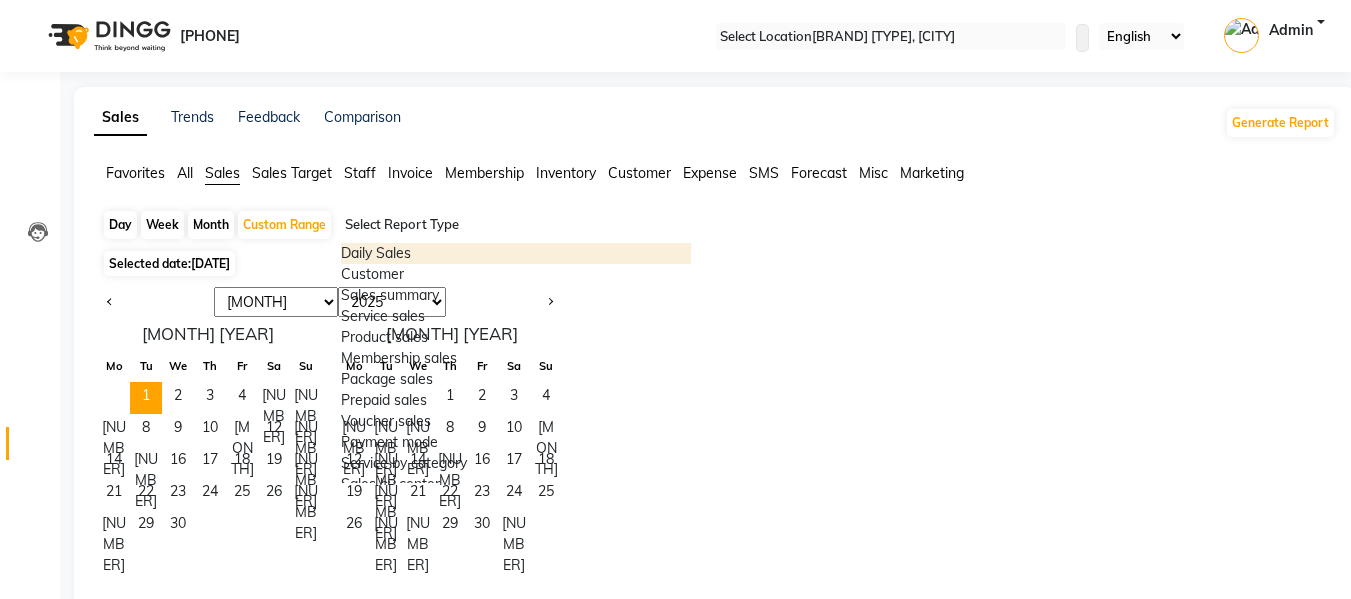 click on "Select Report Type  Daily Sales   Customer   Sales summary   Service sales   Product sales   Membership sales   Package sales   Prepaid sales   Voucher sales   Payment mode   Service by category   Sales by center   Gift card sales   Business Analysis   Backline Transaction Log Summary   Backline Transaction Log   Collection By Date   Collection By Invoice" at bounding box center (516, 227) 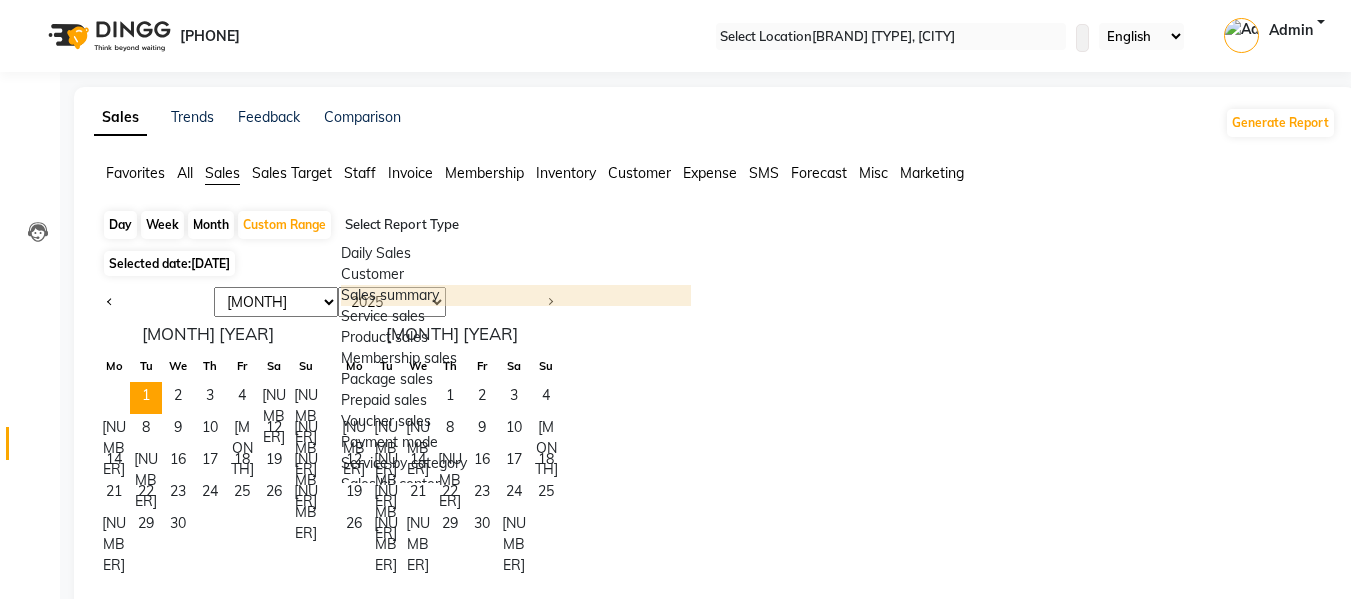 click on "Sales summary" at bounding box center (516, 295) 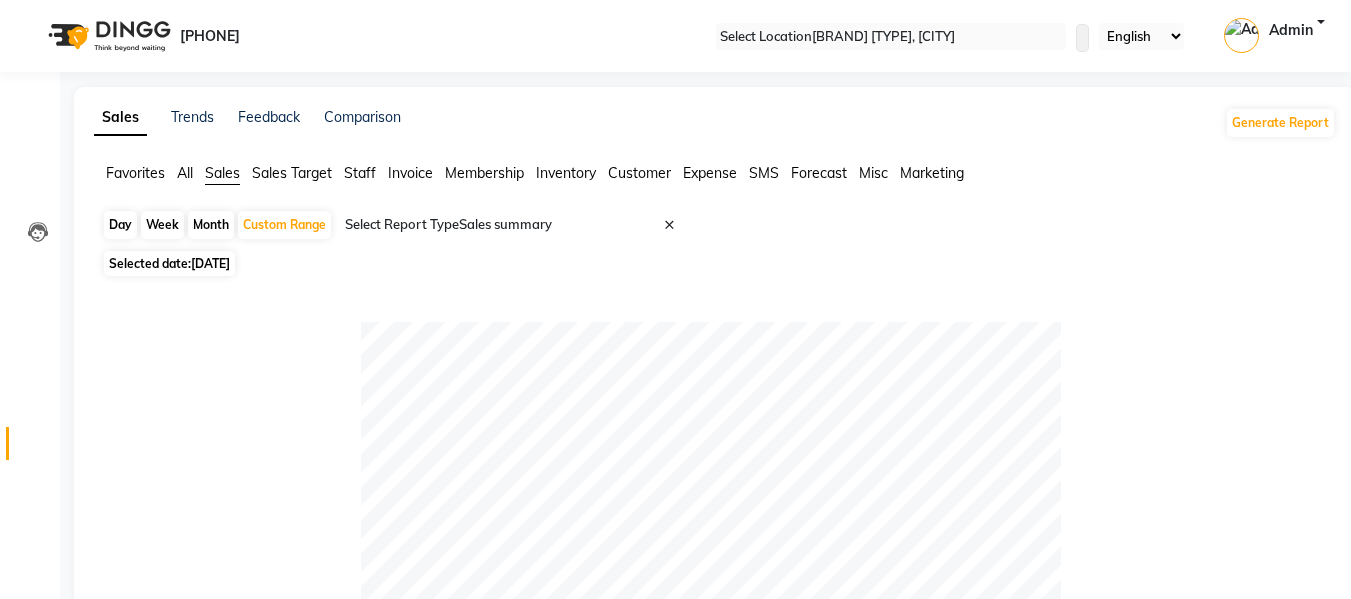 click on "[DATE]" at bounding box center (210, 263) 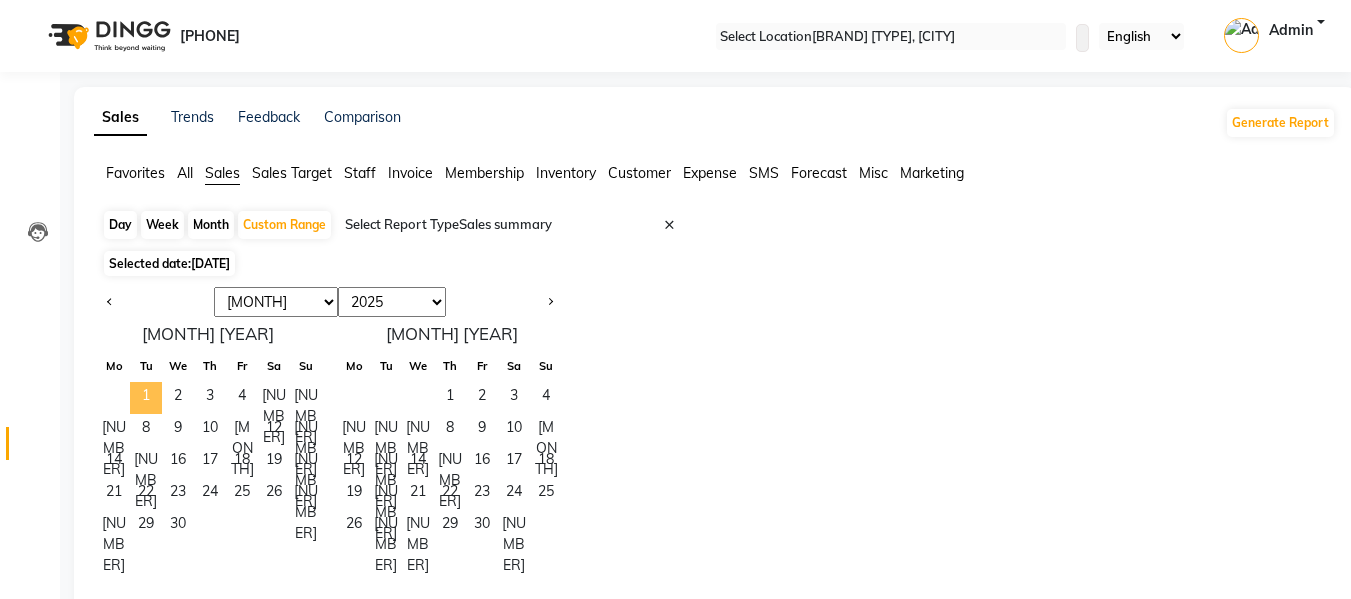 click on "1" at bounding box center [146, 398] 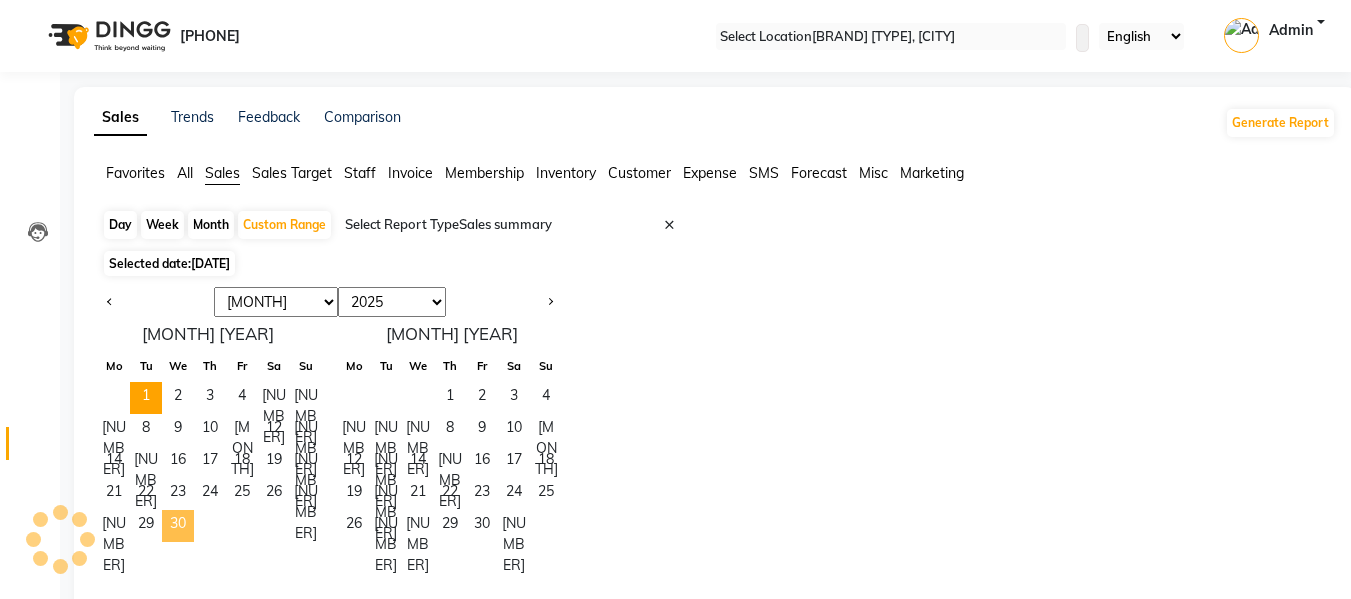 click on "30" at bounding box center (178, 526) 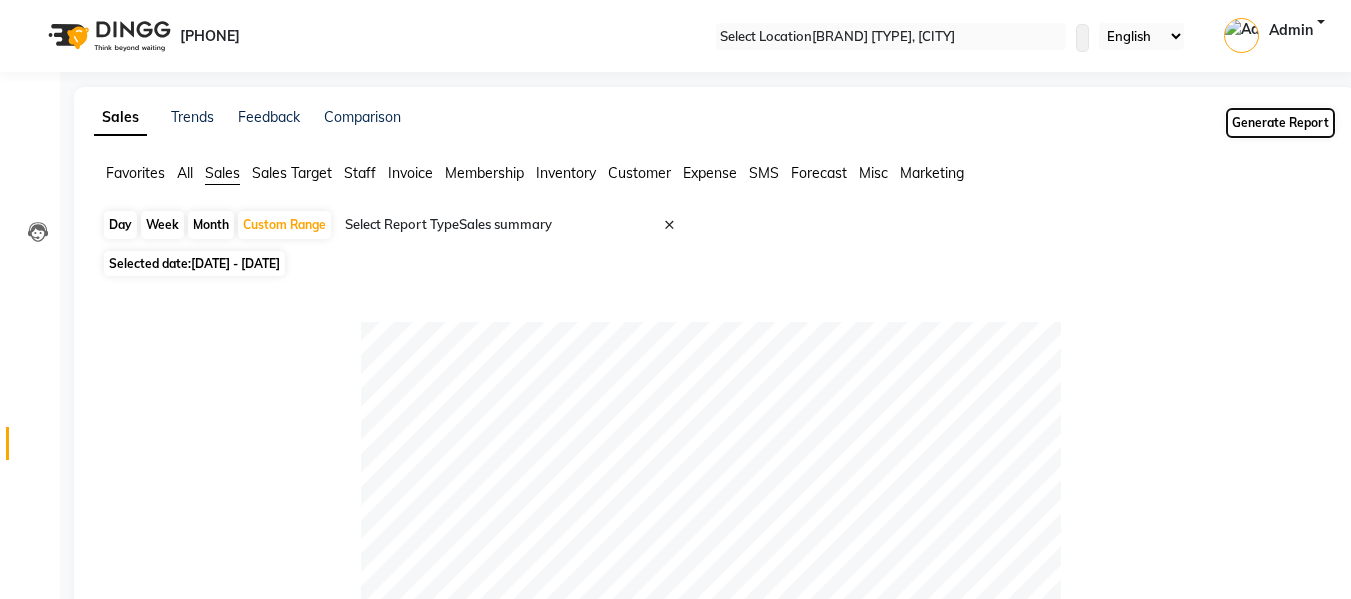 click on "Generate Report" at bounding box center [1280, 123] 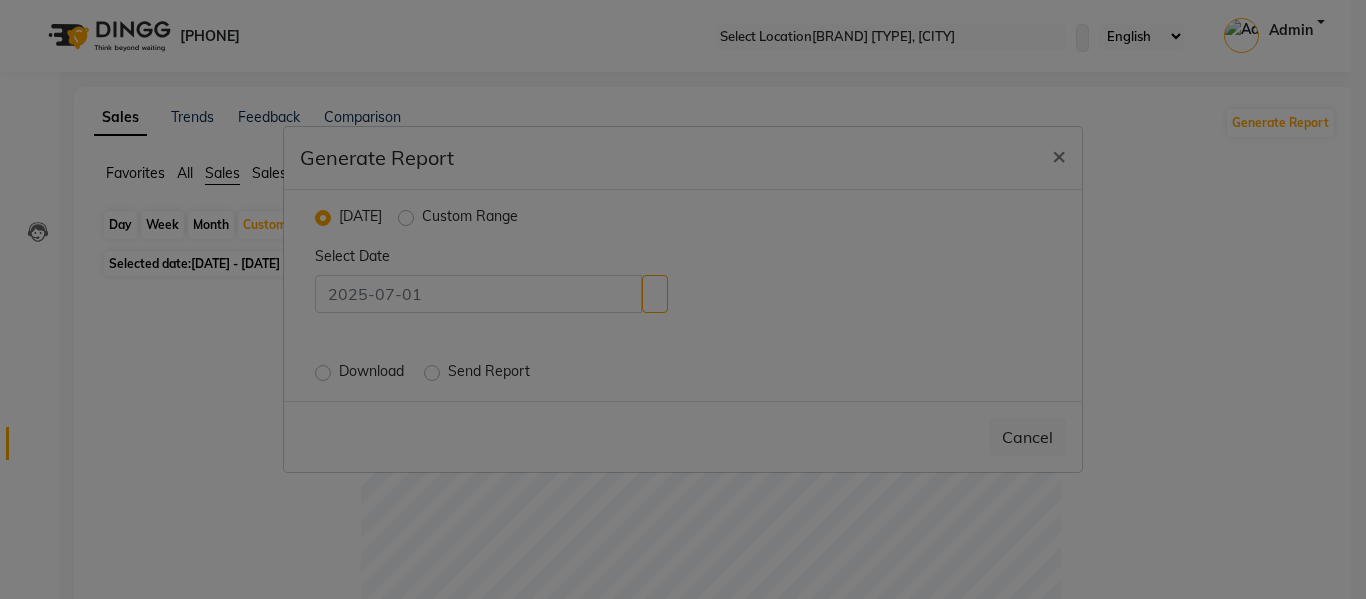 click on "Custom Range" at bounding box center [470, 218] 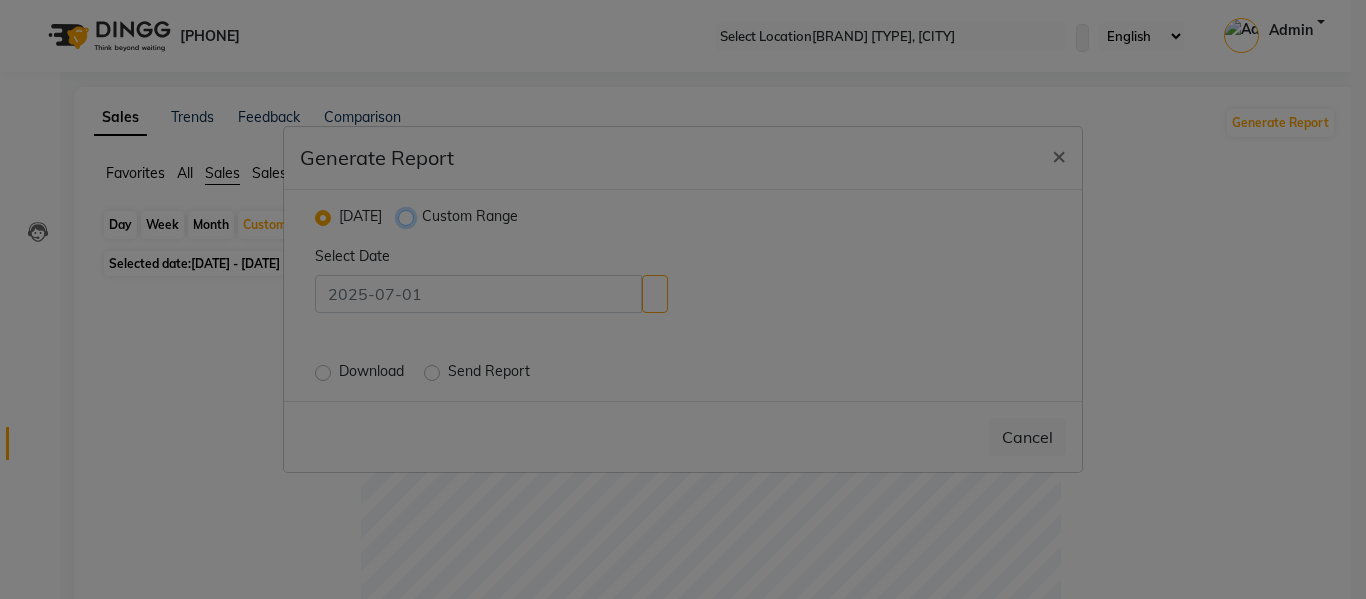 click on "Custom Range" at bounding box center (408, 217) 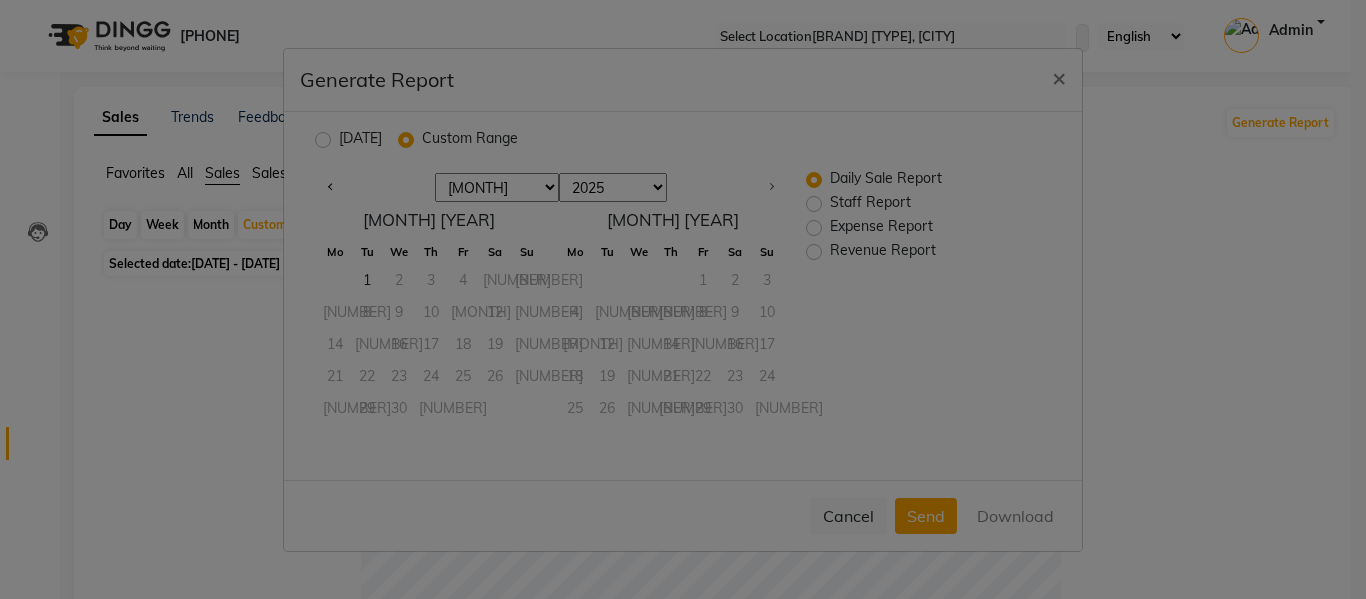 click on "[MONTH] [MONTH] [MONTH] [MONTH] [MONTH] [MONTH] [MONTH]" at bounding box center (497, 188) 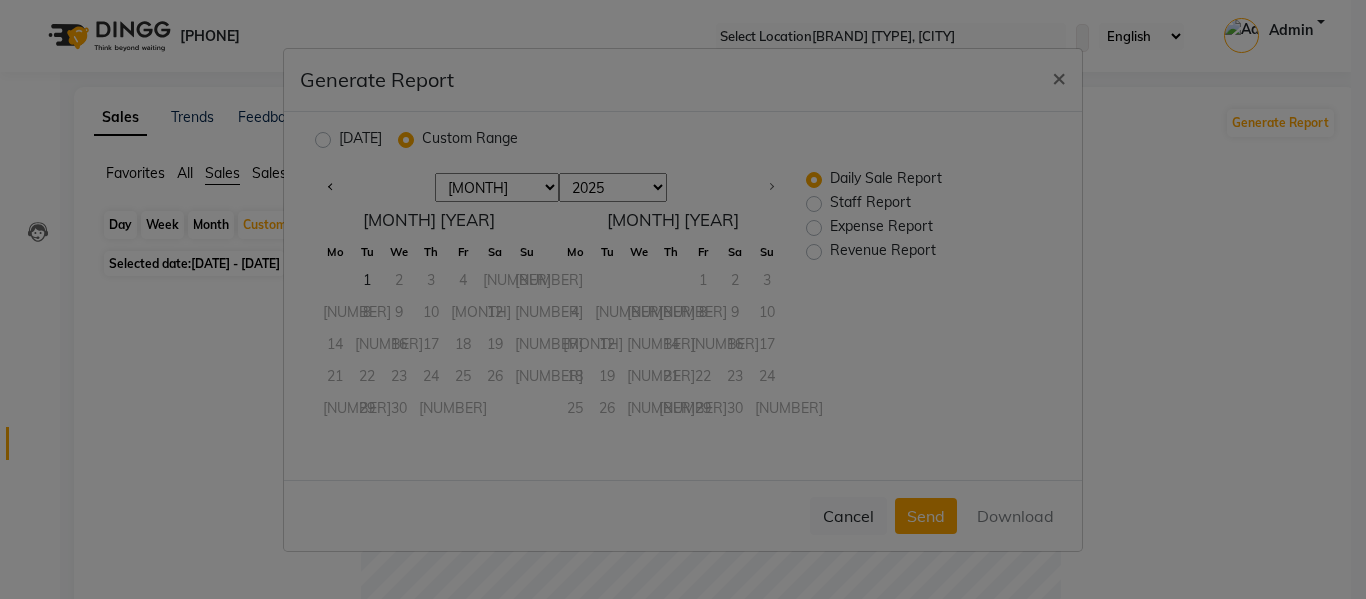 select on "4" 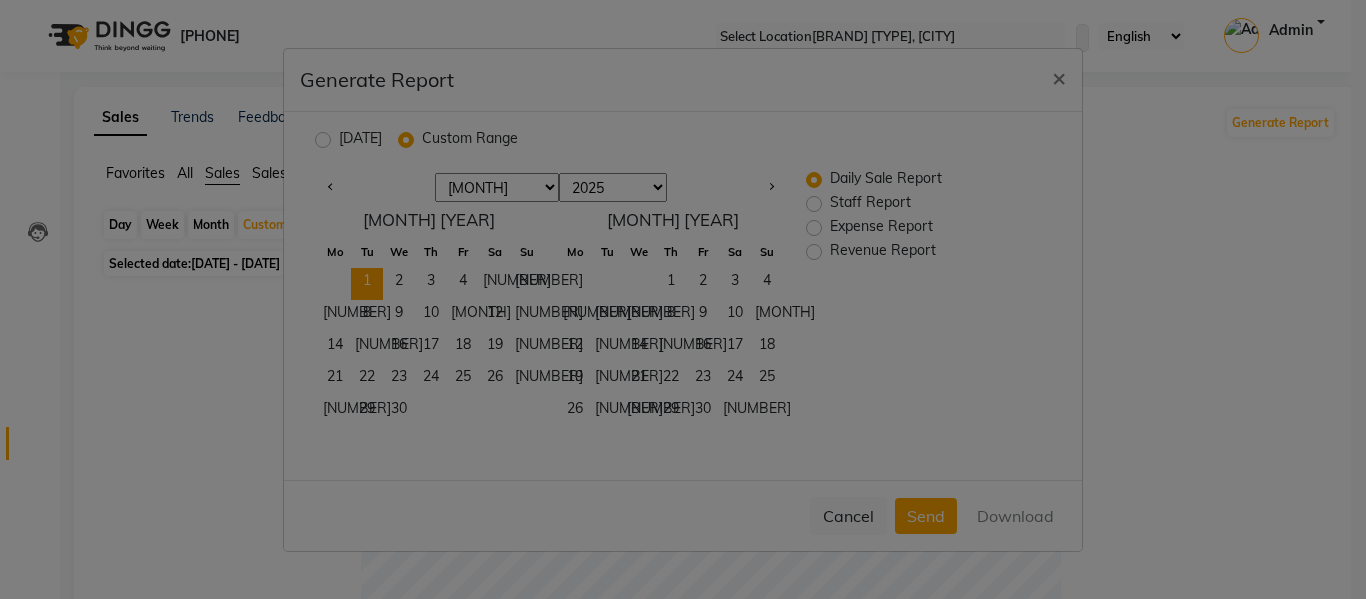 click on "1" at bounding box center (367, 284) 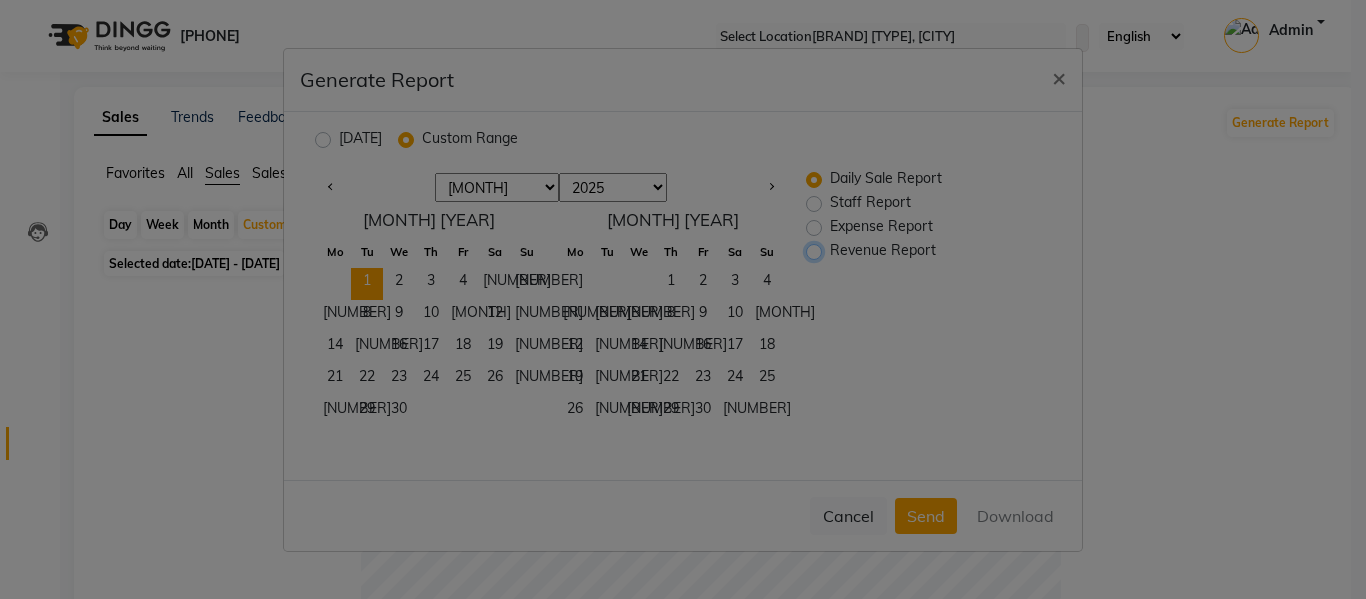 click on "Revenue Report" at bounding box center (816, 250) 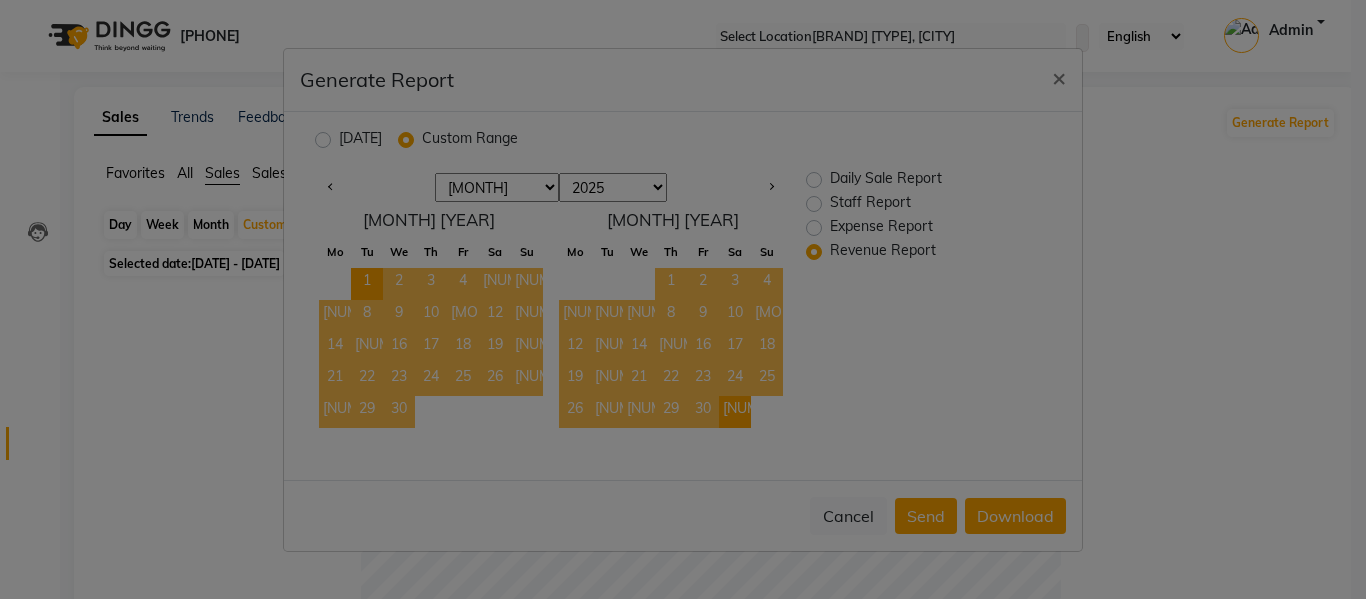 click on "[NUMBER]" at bounding box center [735, 412] 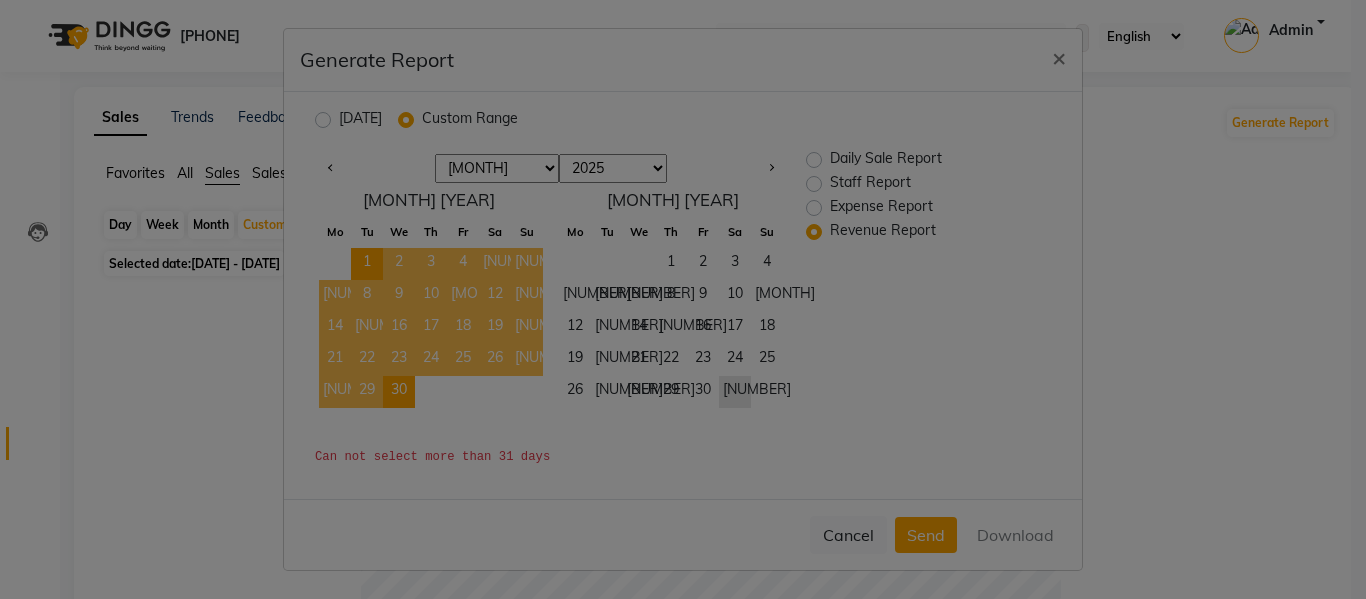 click on "30" at bounding box center [399, 392] 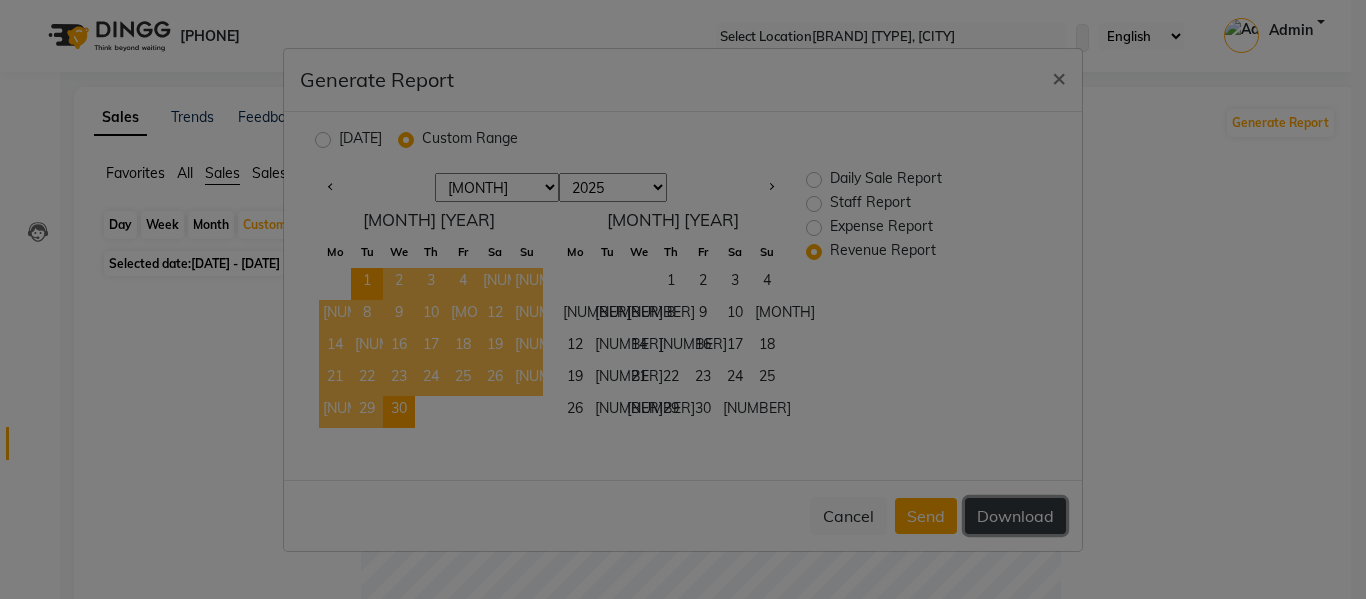 click on "Download" at bounding box center [1015, 516] 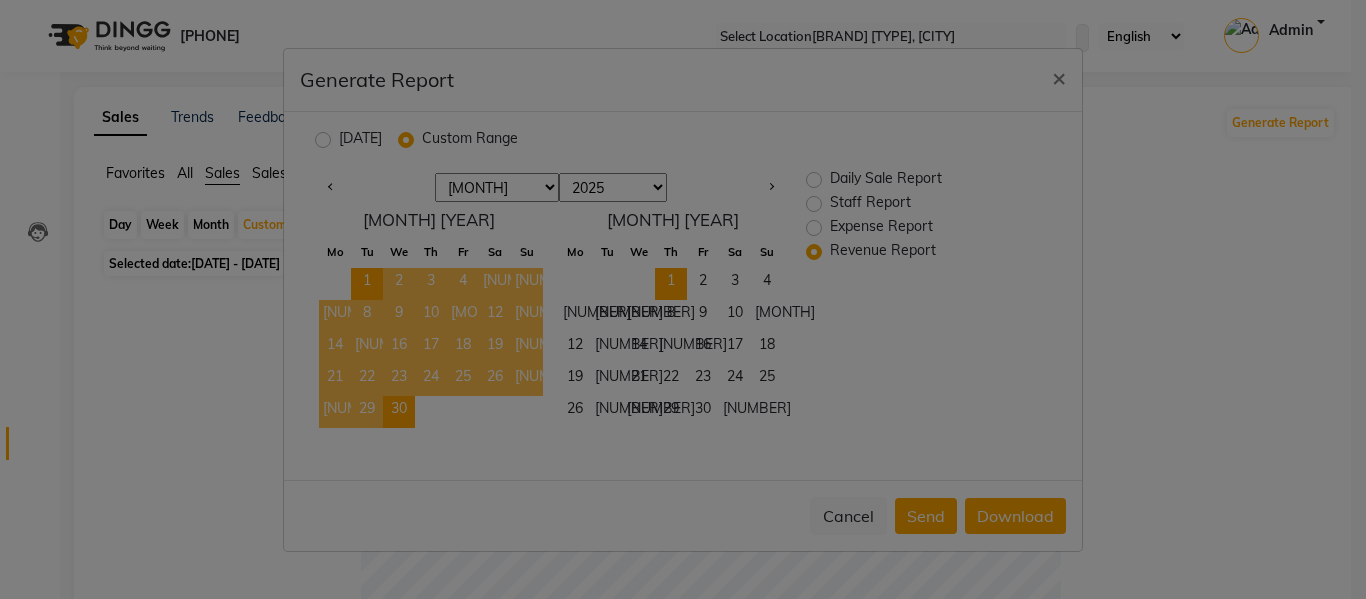 click on "1" at bounding box center (671, 284) 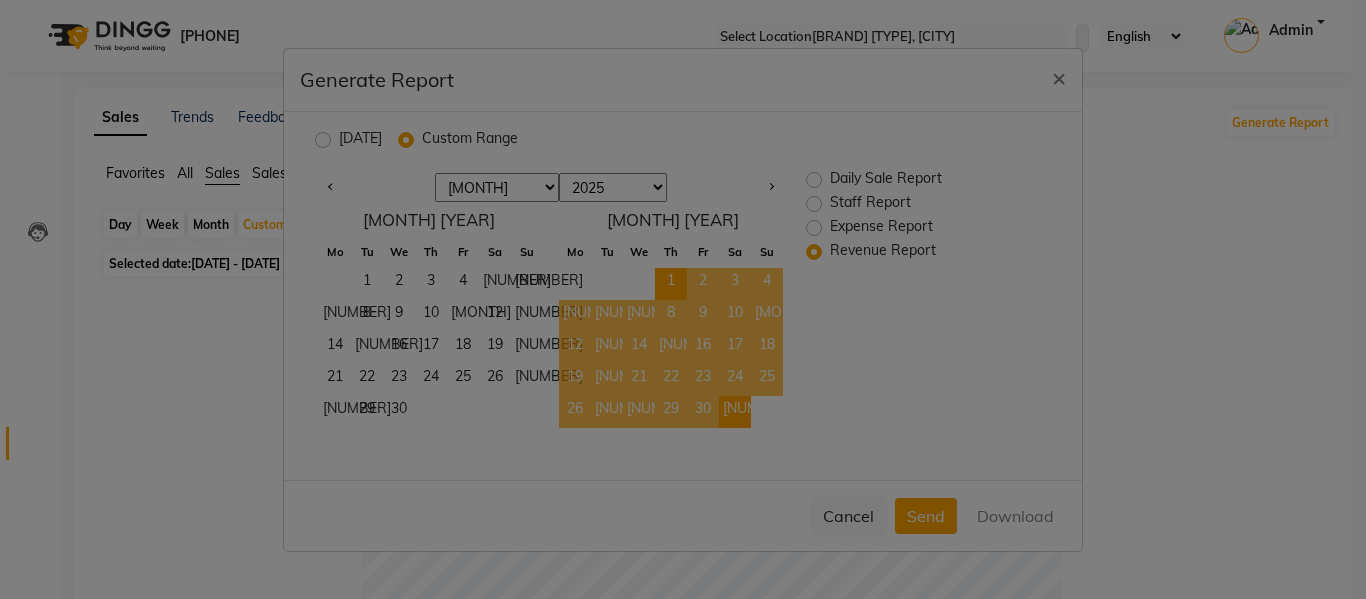 click on "[NUMBER]" at bounding box center [735, 412] 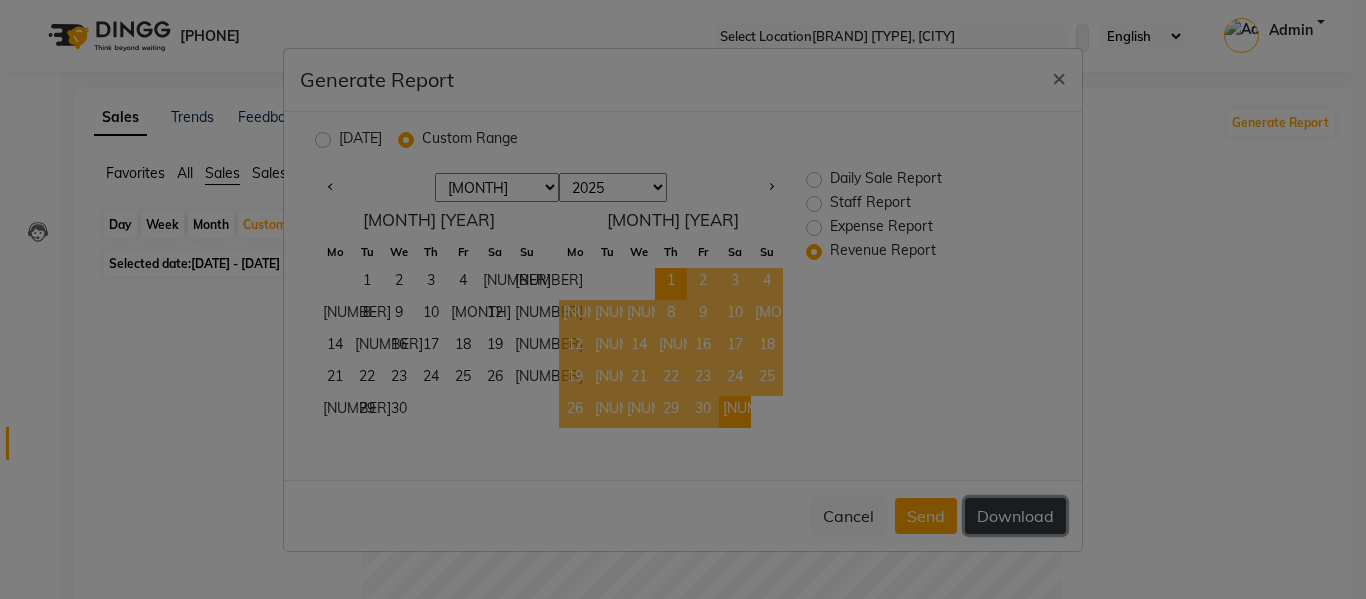 click on "Download" at bounding box center (1015, 516) 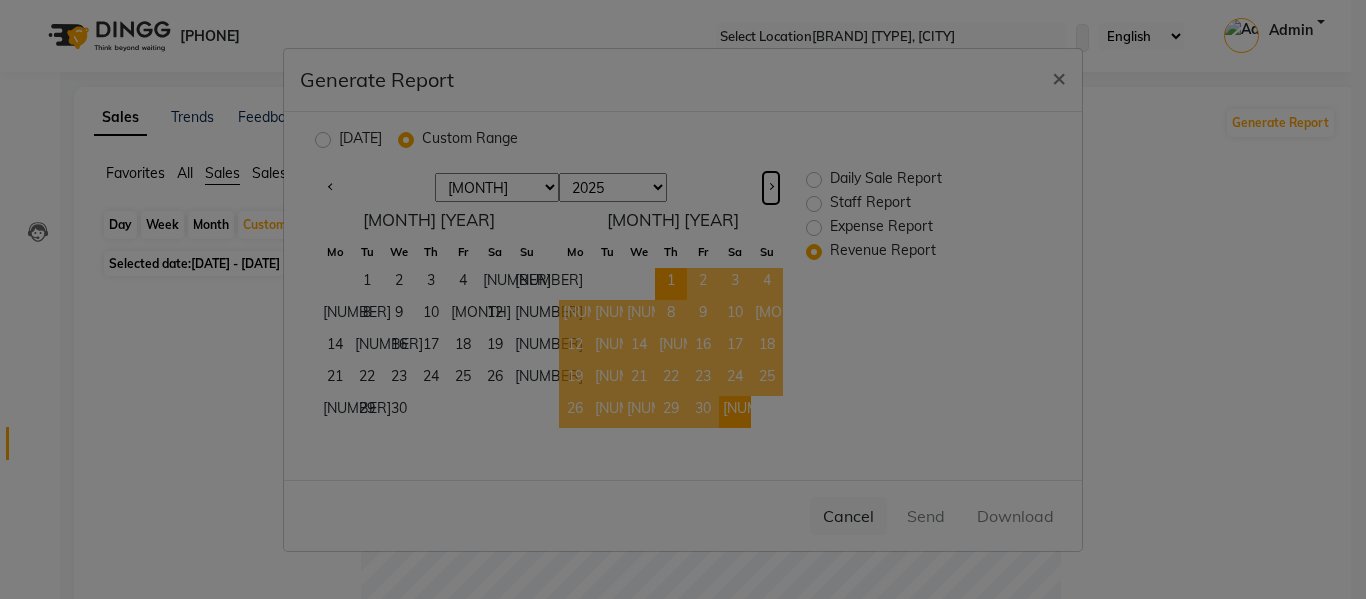 click at bounding box center (771, 188) 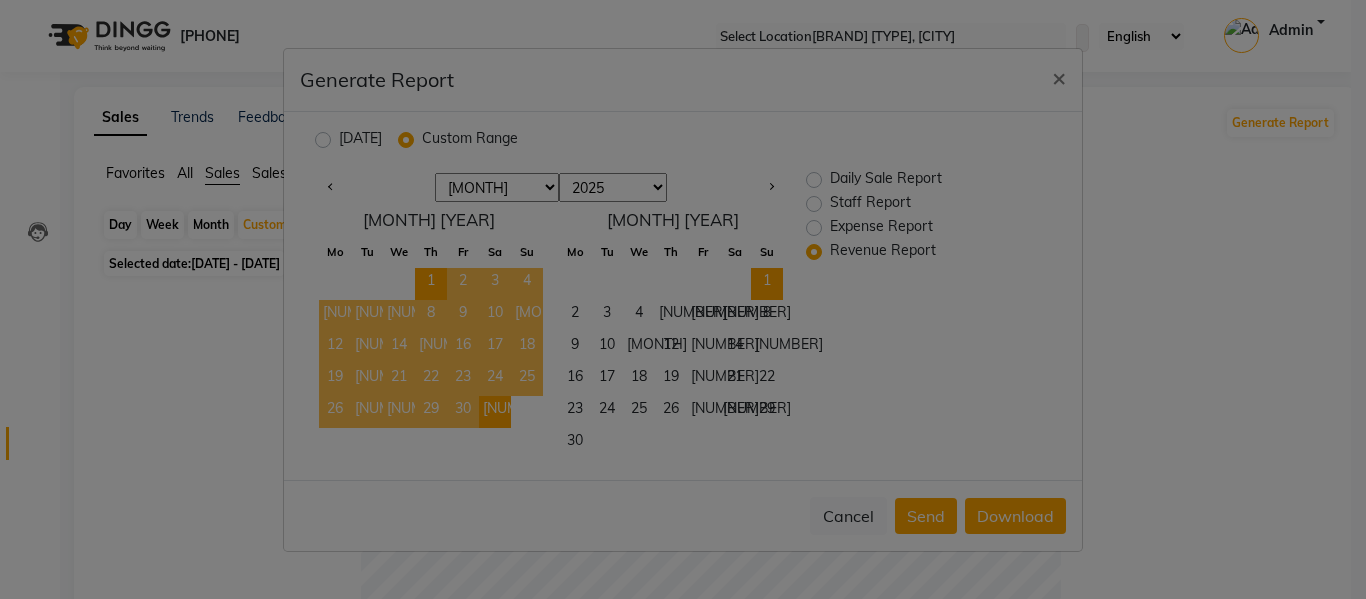 click on "1" at bounding box center (767, 284) 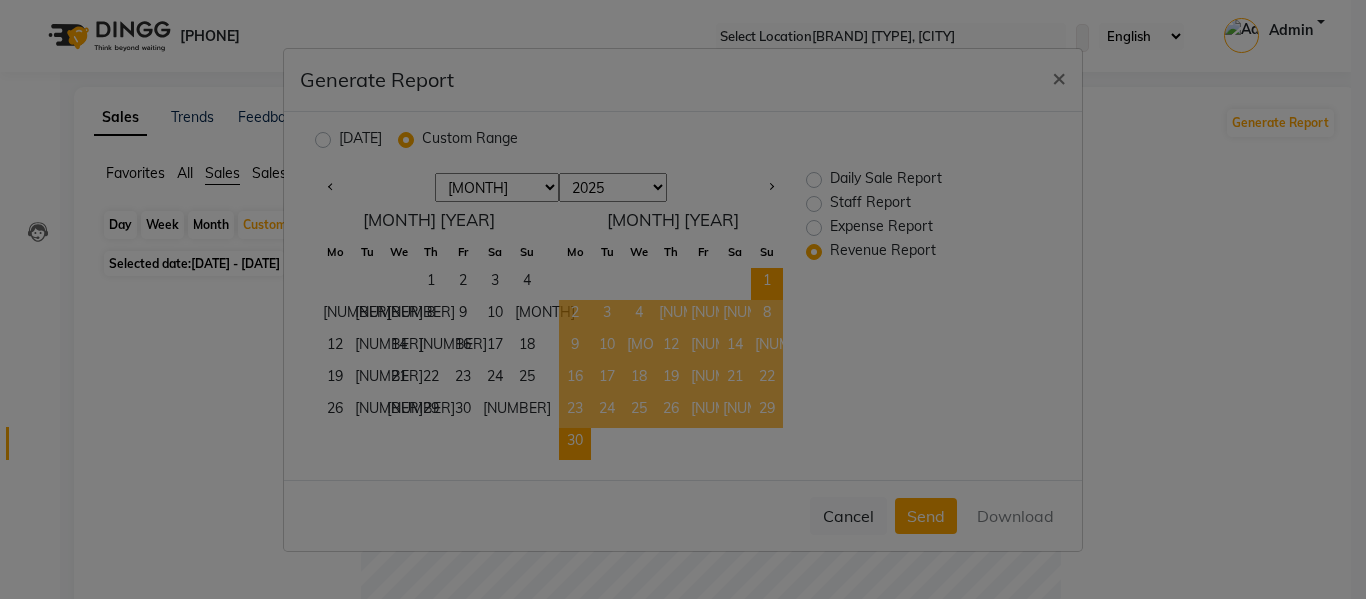 click on "30" at bounding box center [575, 444] 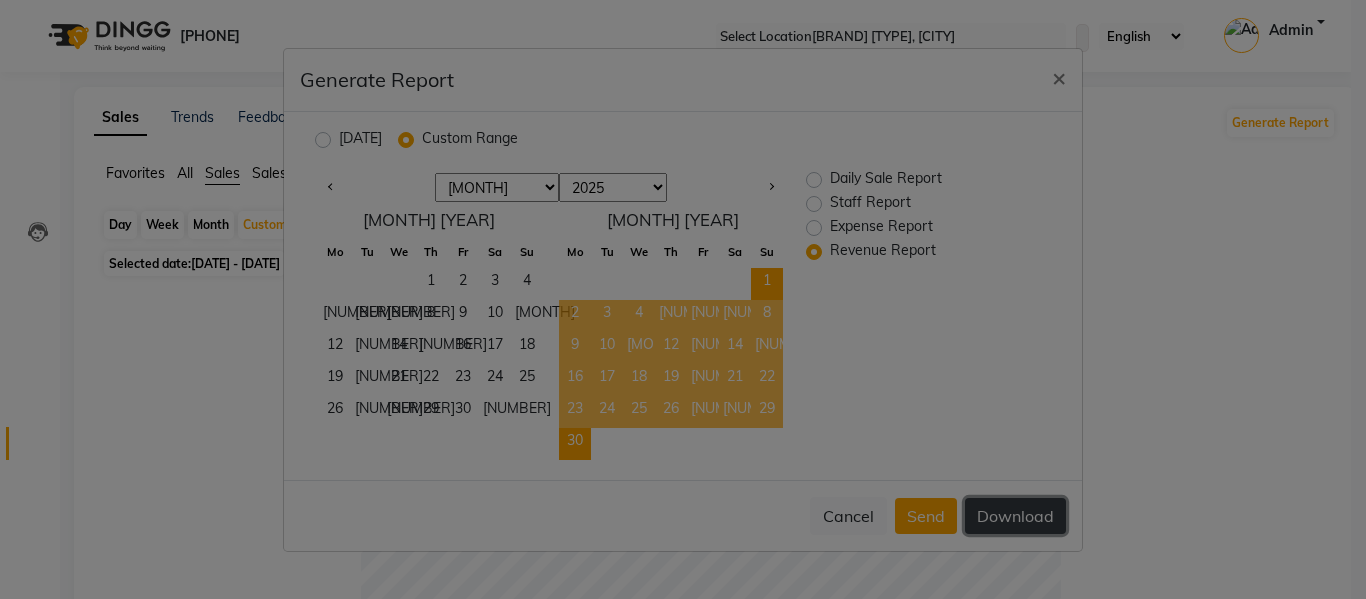 click on "Download" at bounding box center [1015, 516] 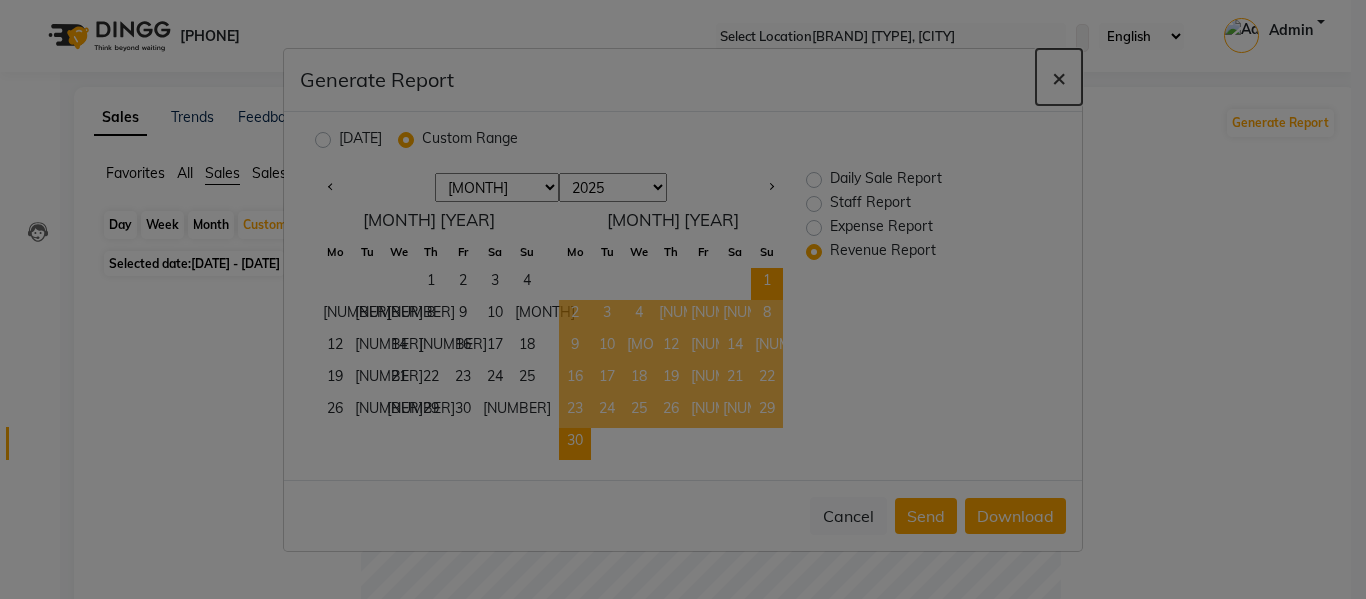 click on "×" at bounding box center [1059, 77] 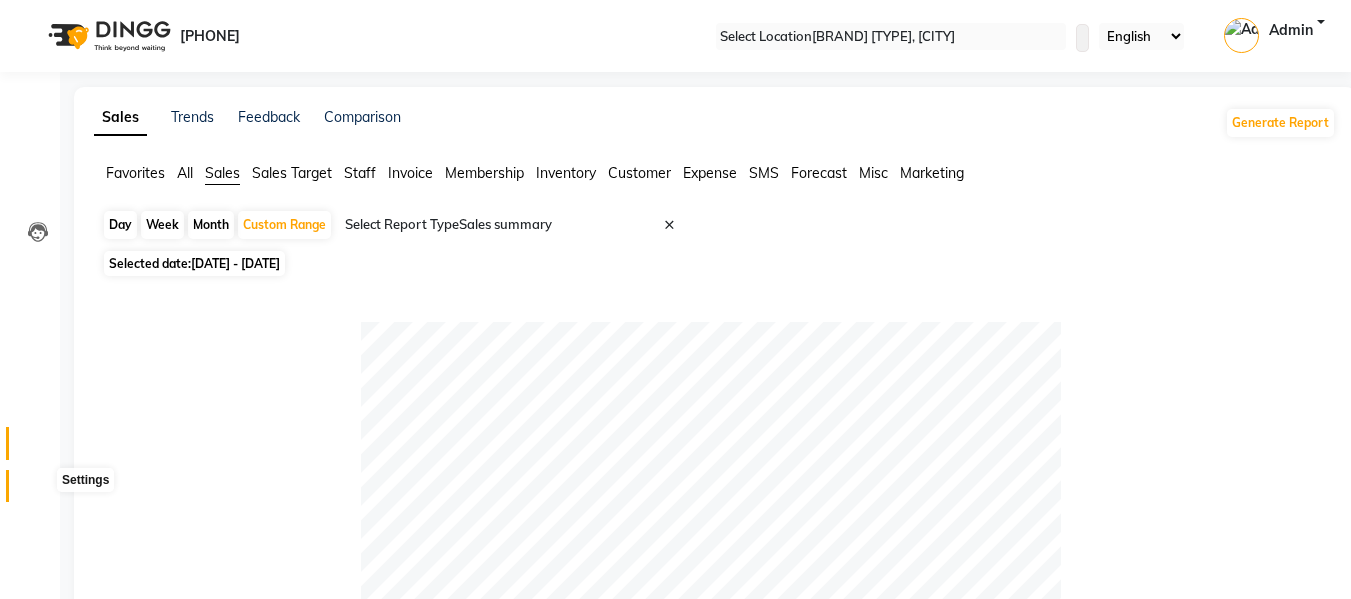 click at bounding box center [38, 491] 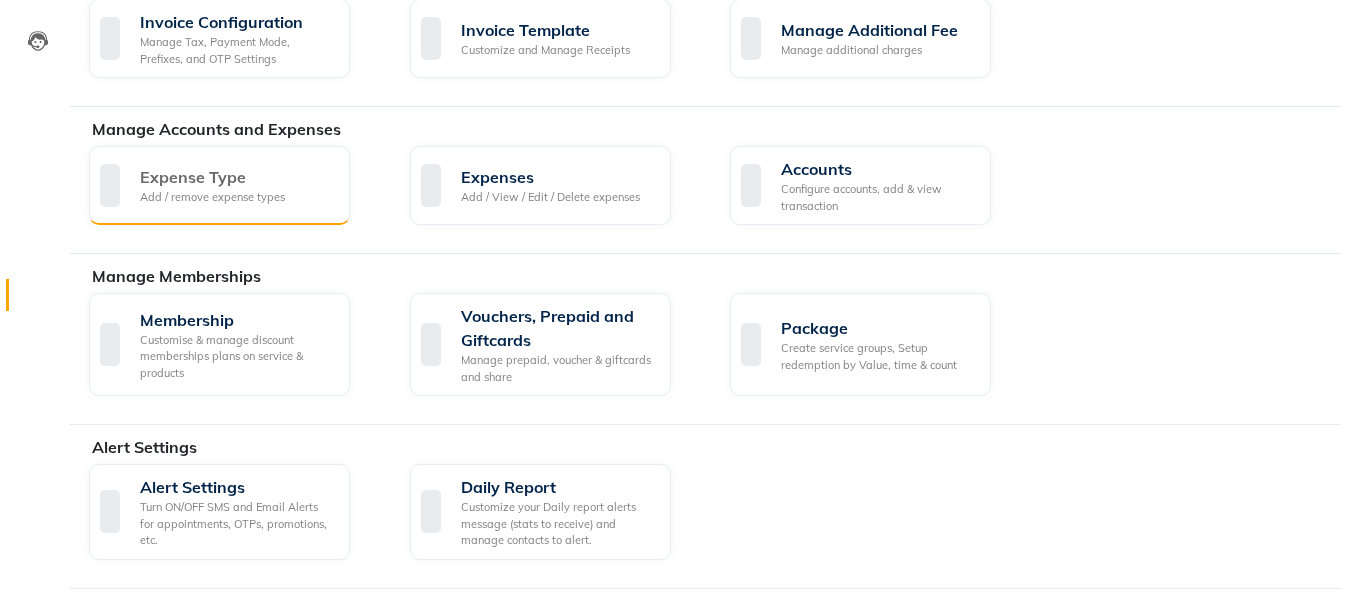 scroll, scrollTop: 300, scrollLeft: 0, axis: vertical 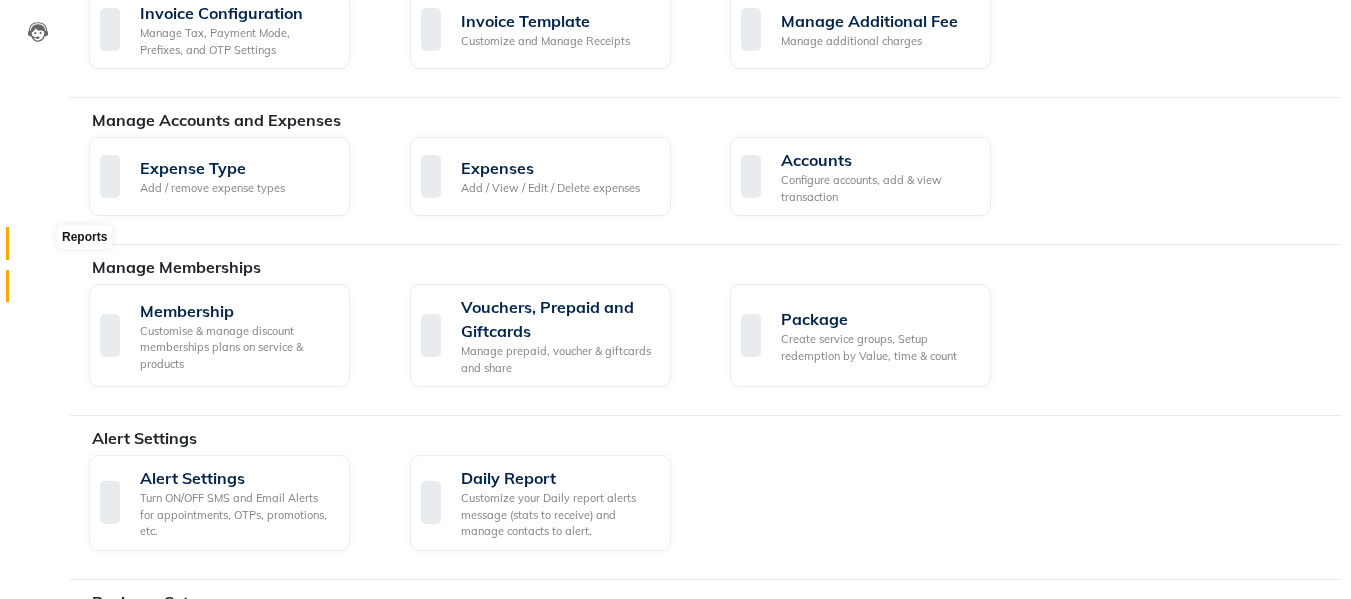 click at bounding box center (38, 248) 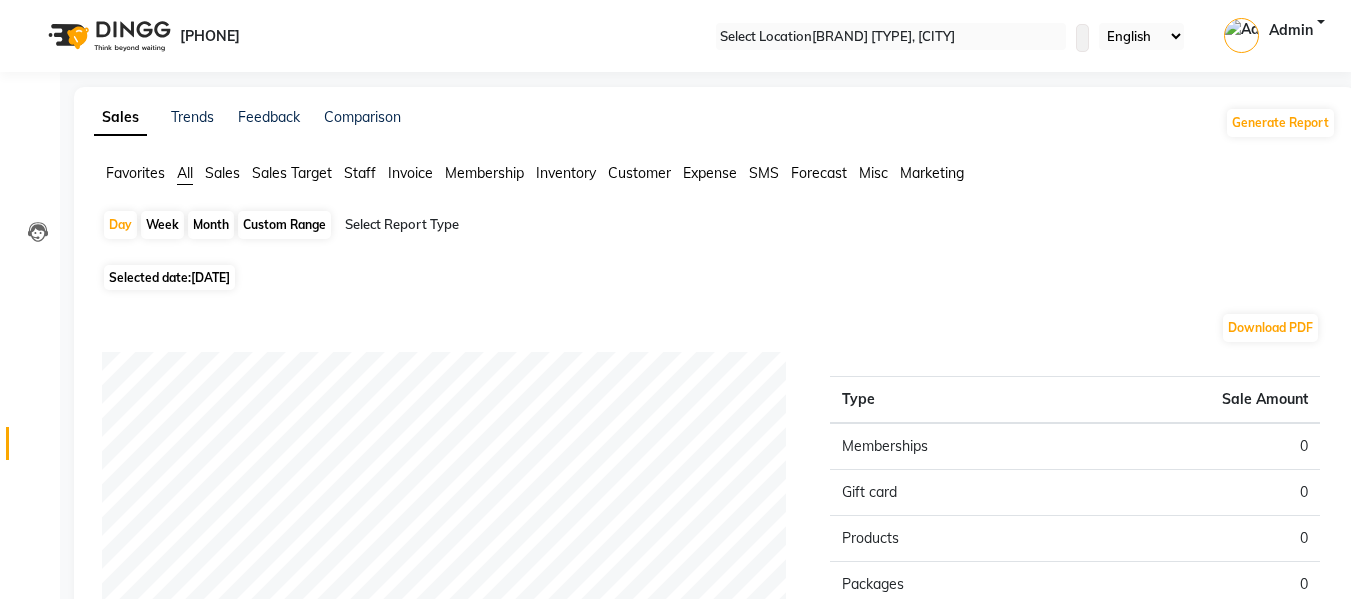 click on "Staff" at bounding box center (135, 173) 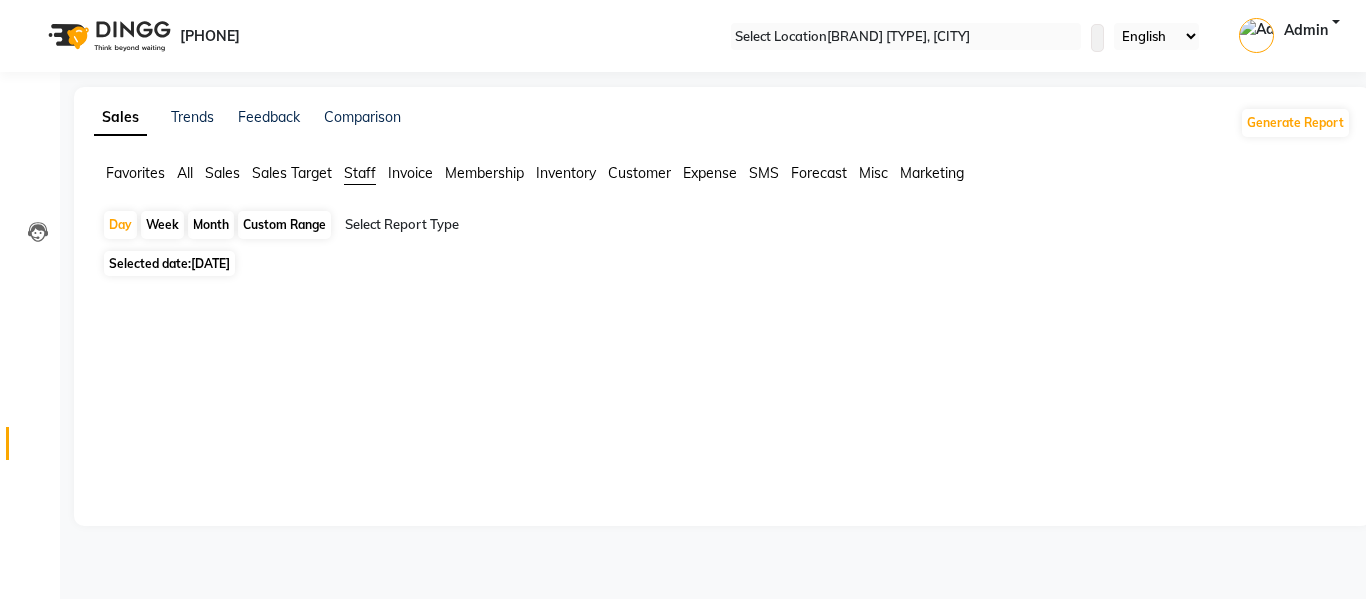 click on "Custom Range" at bounding box center (284, 225) 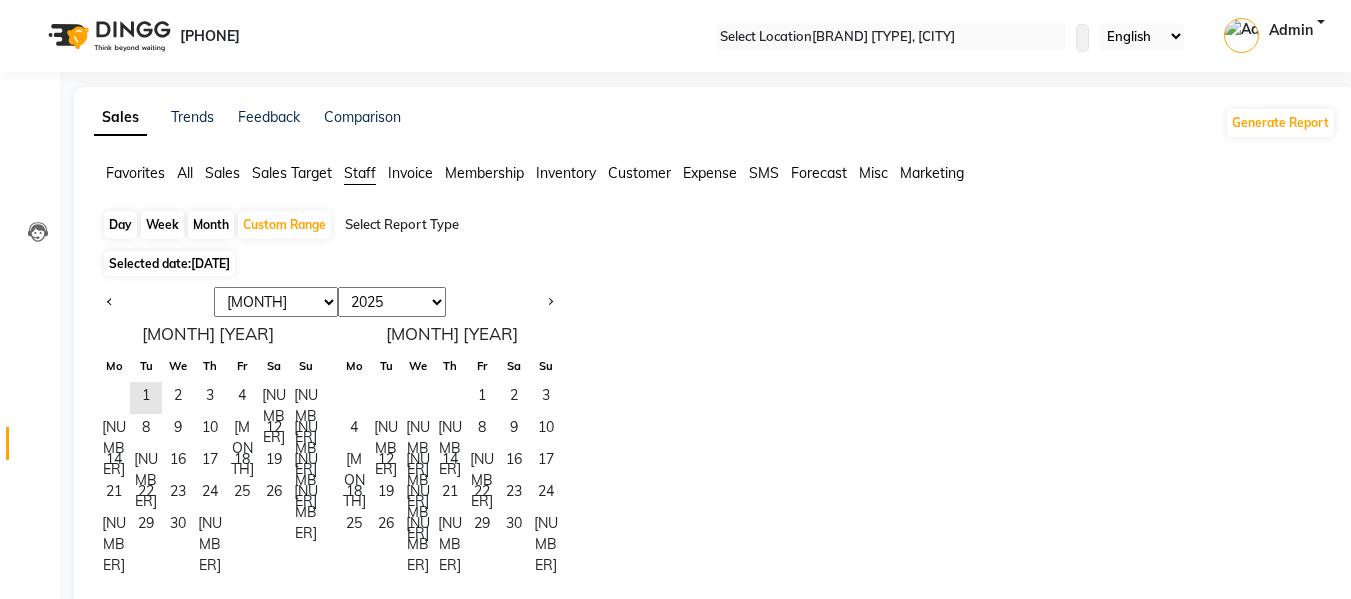 click on "[MONTH] [MONTH] [MONTH] [MONTH] [MONTH] [MONTH] [MONTH] [MONTH] [MONTH] [MONTH] [MONTH] [MONTH]" at bounding box center [276, 302] 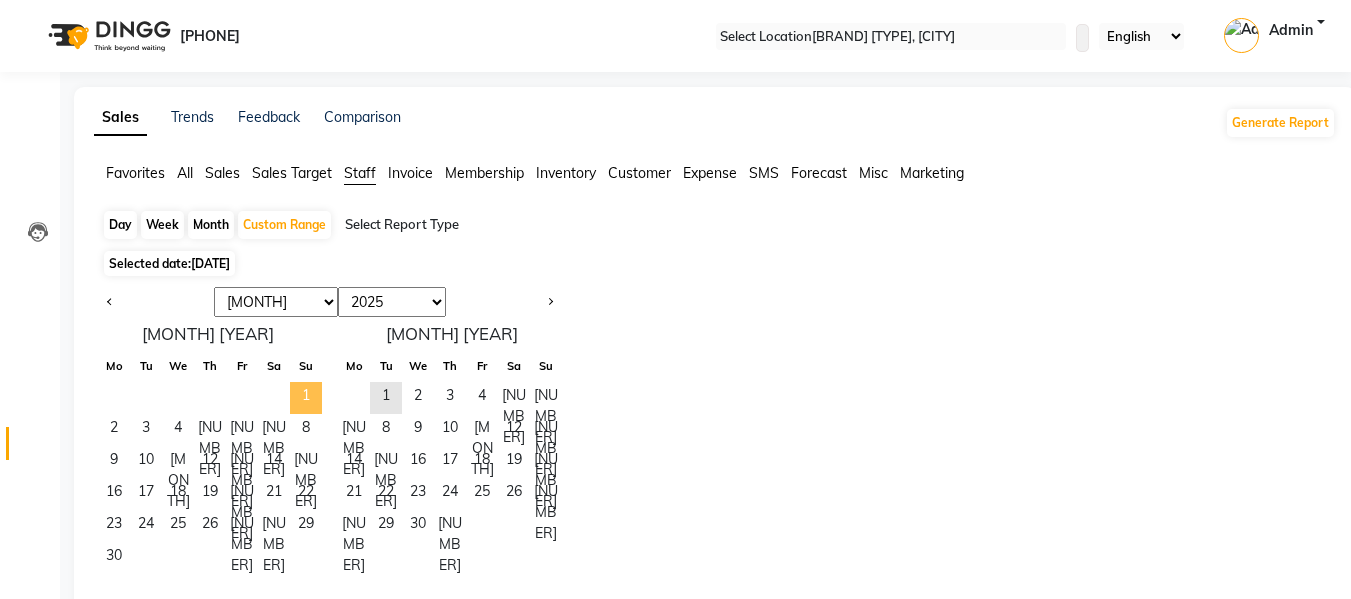 click on "1" at bounding box center (306, 398) 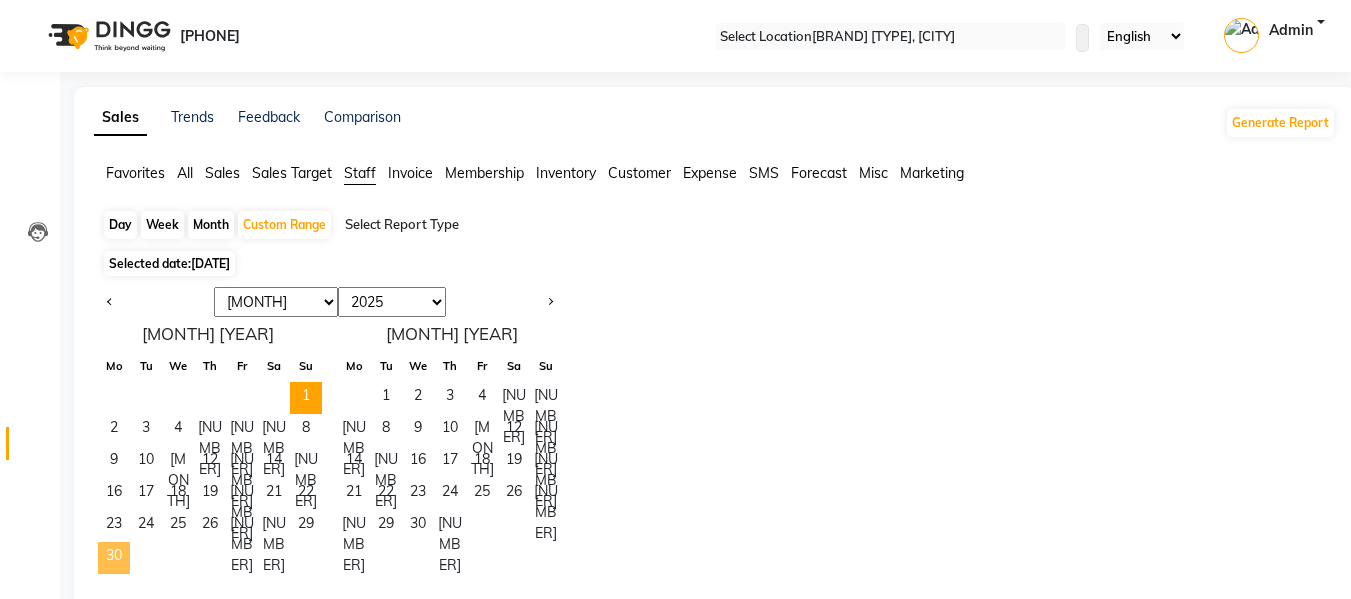 click on "30" at bounding box center [114, 558] 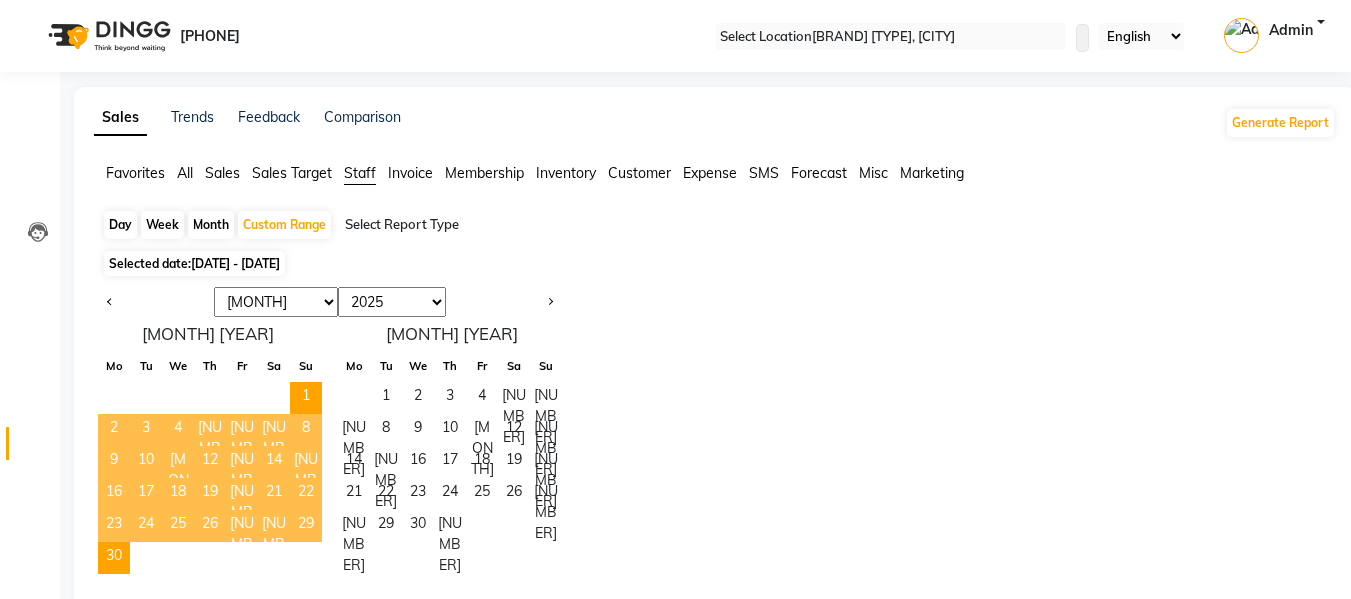 click on "[YEAR] [YEAR] [YEAR] [YEAR] [YEAR] [YEAR] [YEAR] [YEAR] [YEAR] [YEAR] [YEAR] [YEAR] [YEAR] [YEAR] [YEAR] [YEAR] [YEAR] [YEAR] [YEAR] [YEAR] [YEAR]  [MONTH] [YEAR]  Mo Tu We Th Fr Sa Su  1   2   3   4   5   6   7   8   9   10   11   12   13   14   15   16   17   18   19   20   21   22   23   24   25   26   27   28   29   30   July [YEAR]  Mo Tu We Th Fr Sa Su  1   2   3   4   5   6   7   8   9   10   11   12   13   14   15   16   17   18   19   20   21   22   23   24   25   26   27   28   29   30   31" at bounding box center (715, 430) 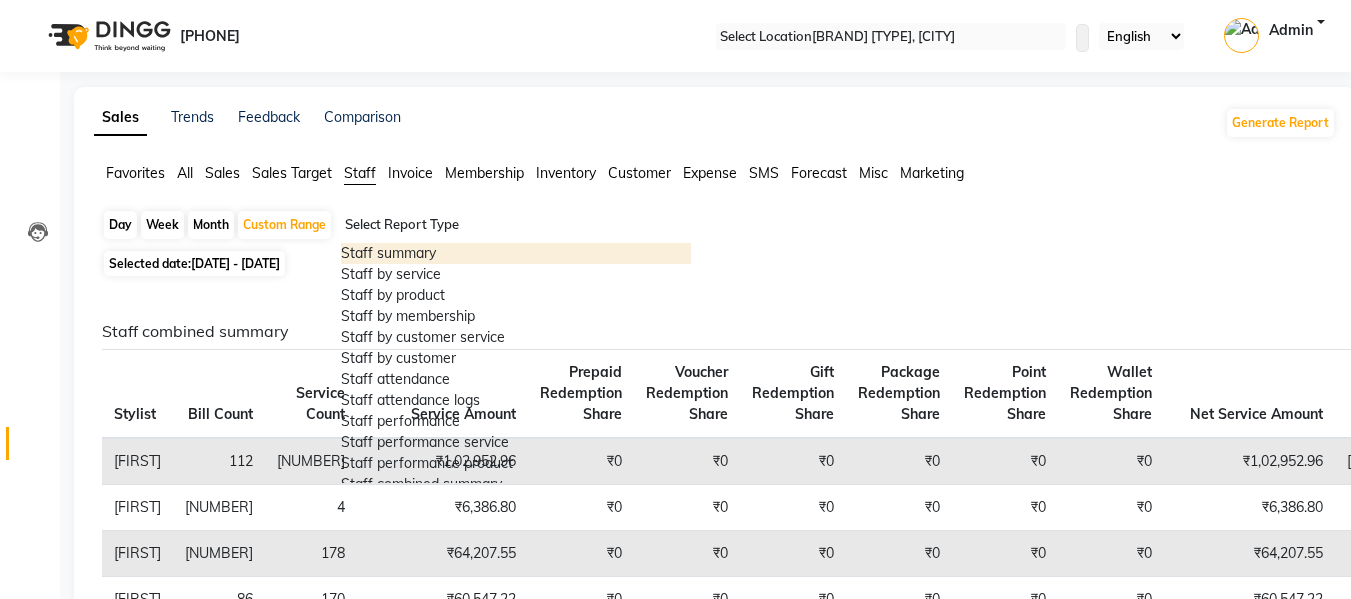 click at bounding box center [516, 225] 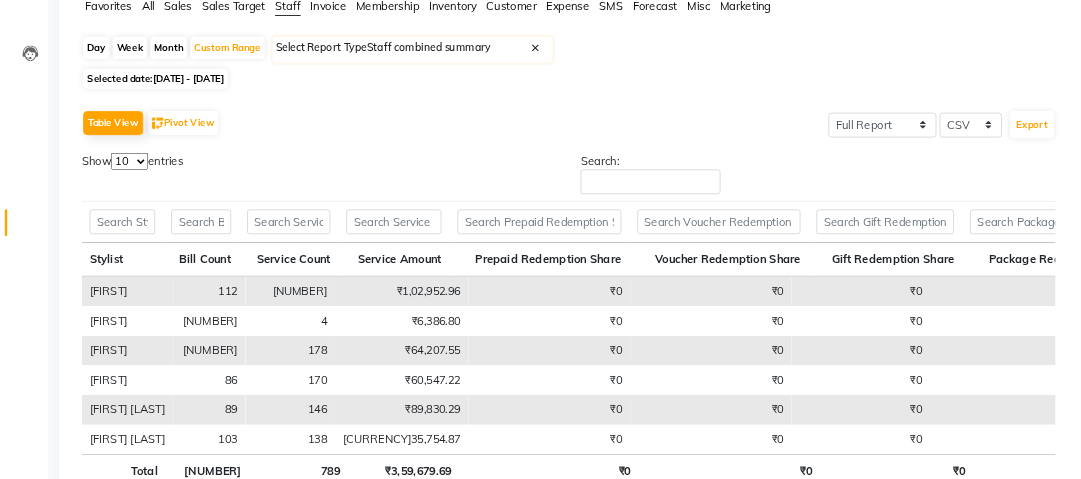 scroll, scrollTop: 200, scrollLeft: 0, axis: vertical 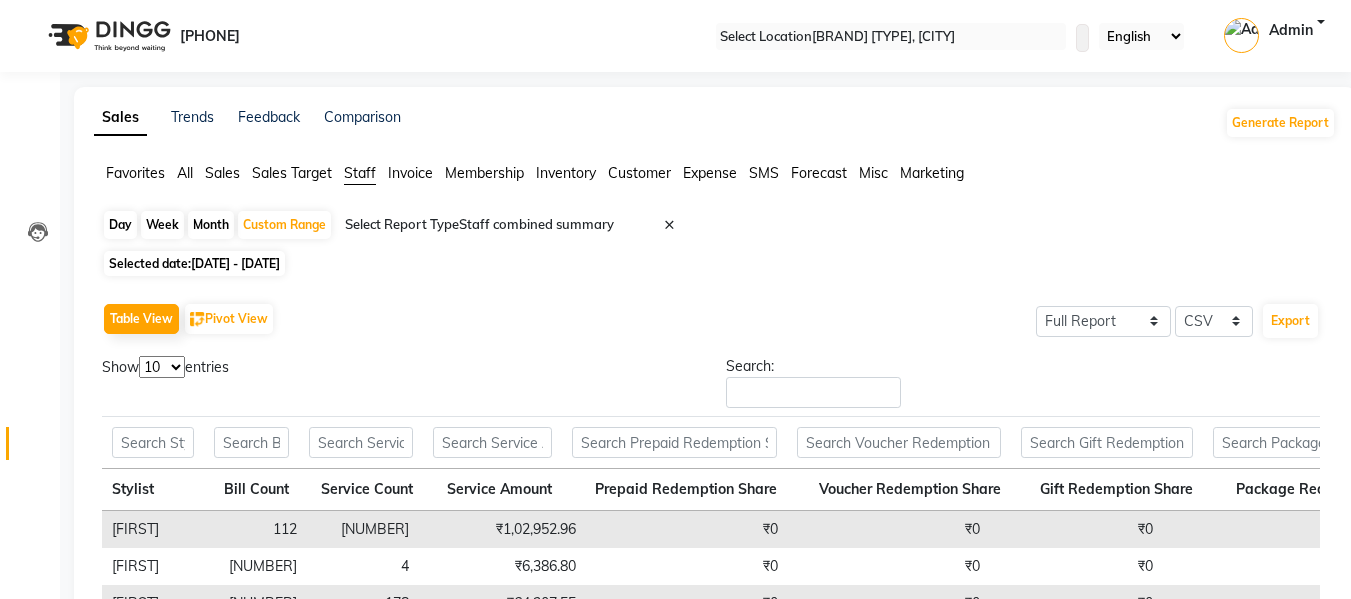 click at bounding box center [107, 36] 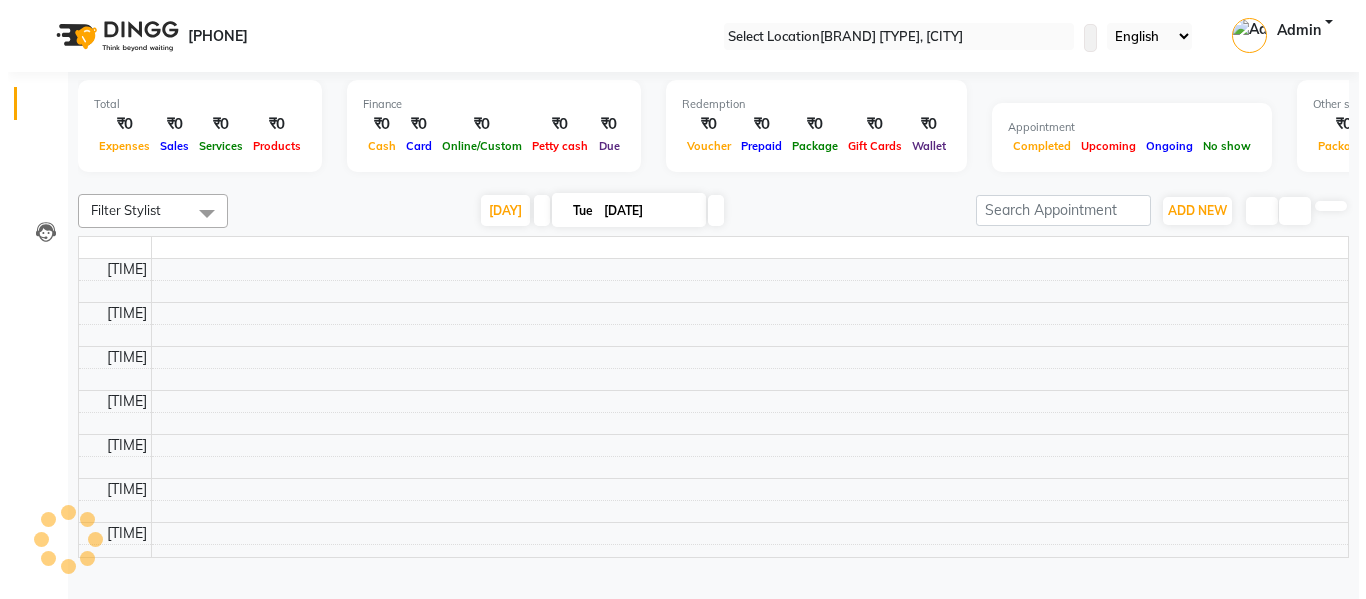 scroll, scrollTop: 0, scrollLeft: 0, axis: both 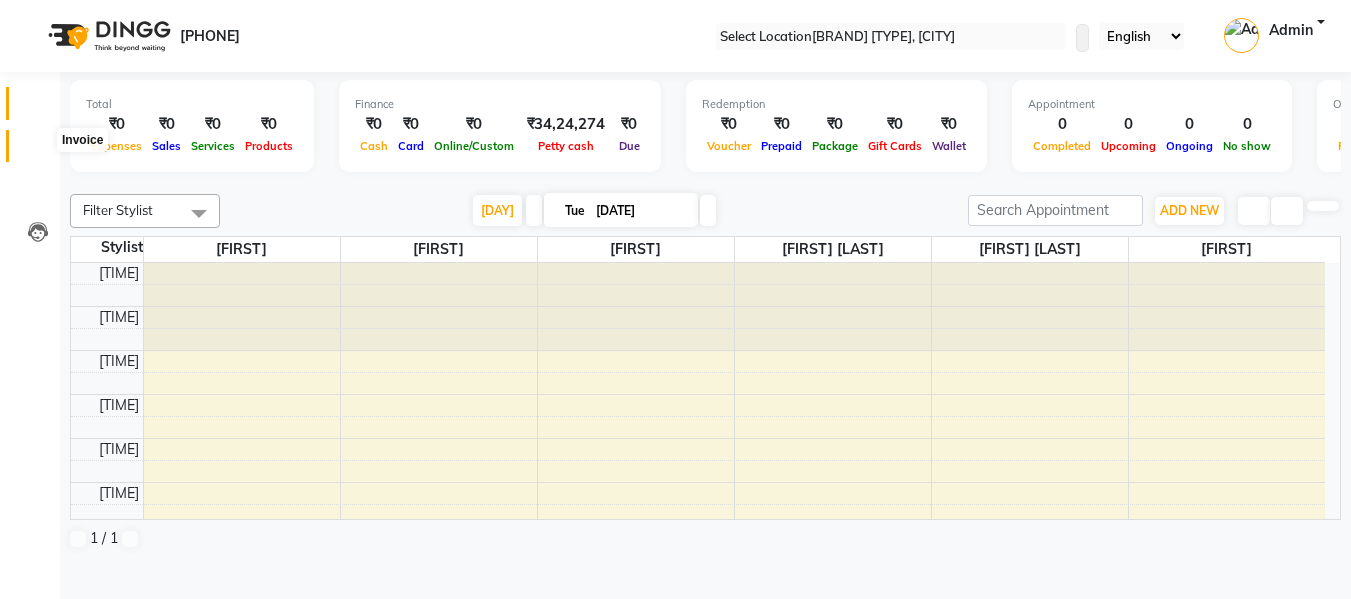 click at bounding box center [37, 151] 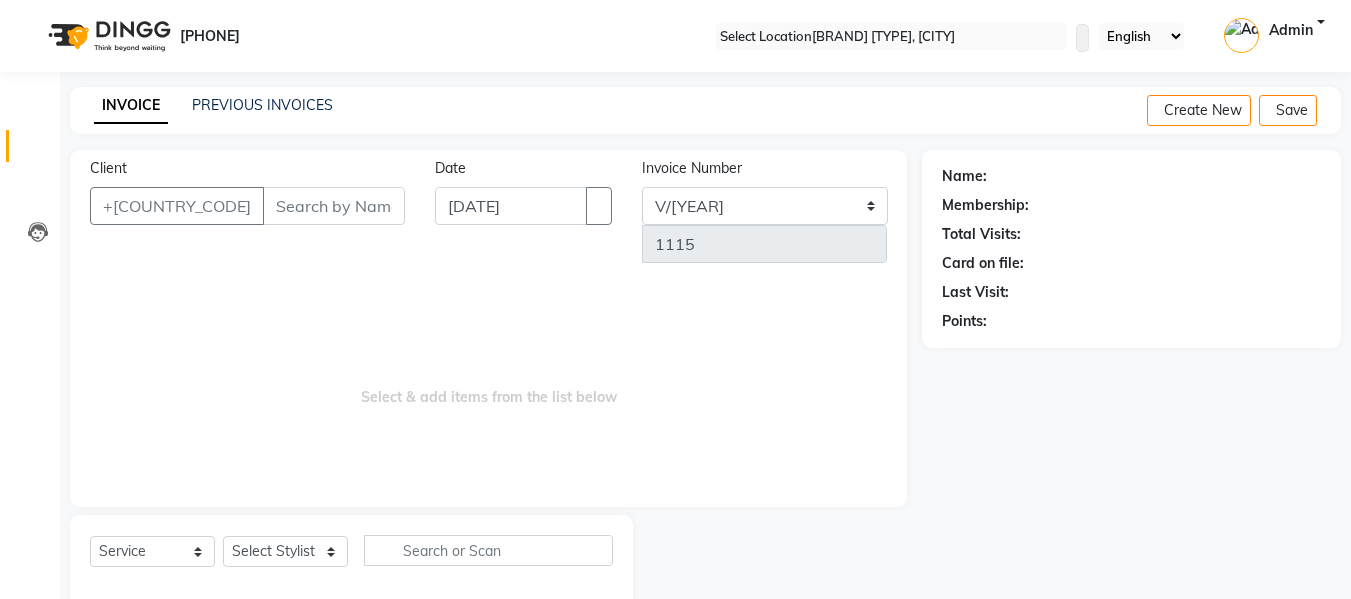 click on "Admin" at bounding box center [1274, 36] 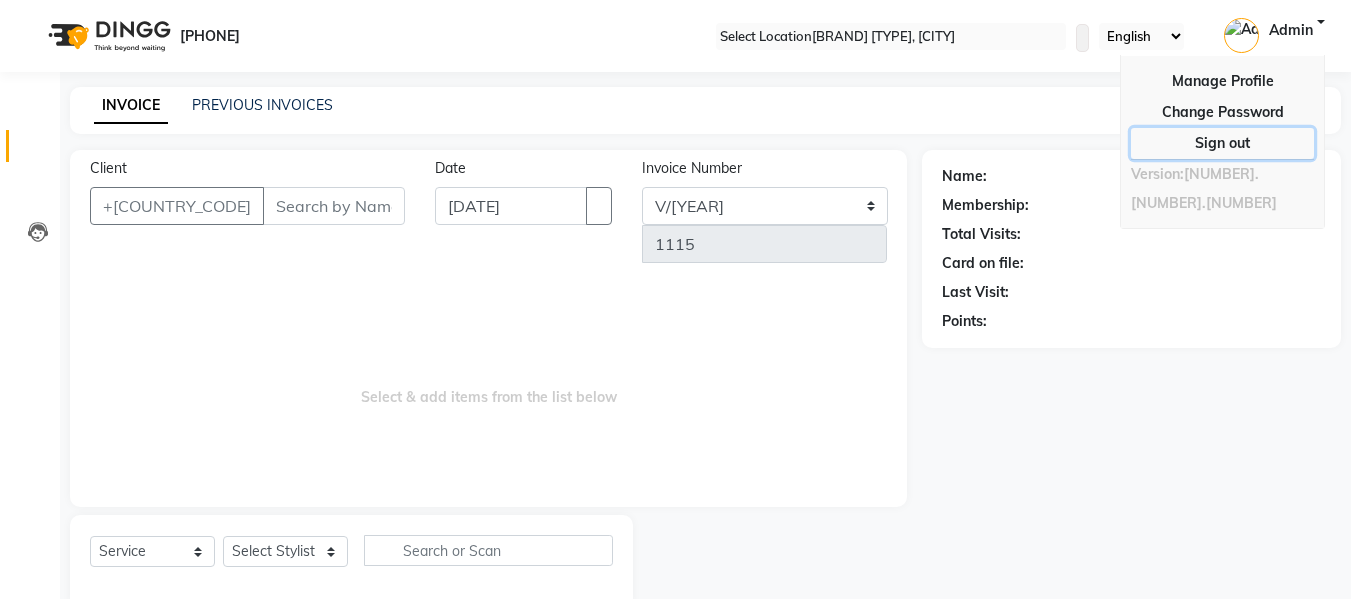 click on "Sign out" at bounding box center (1222, 112) 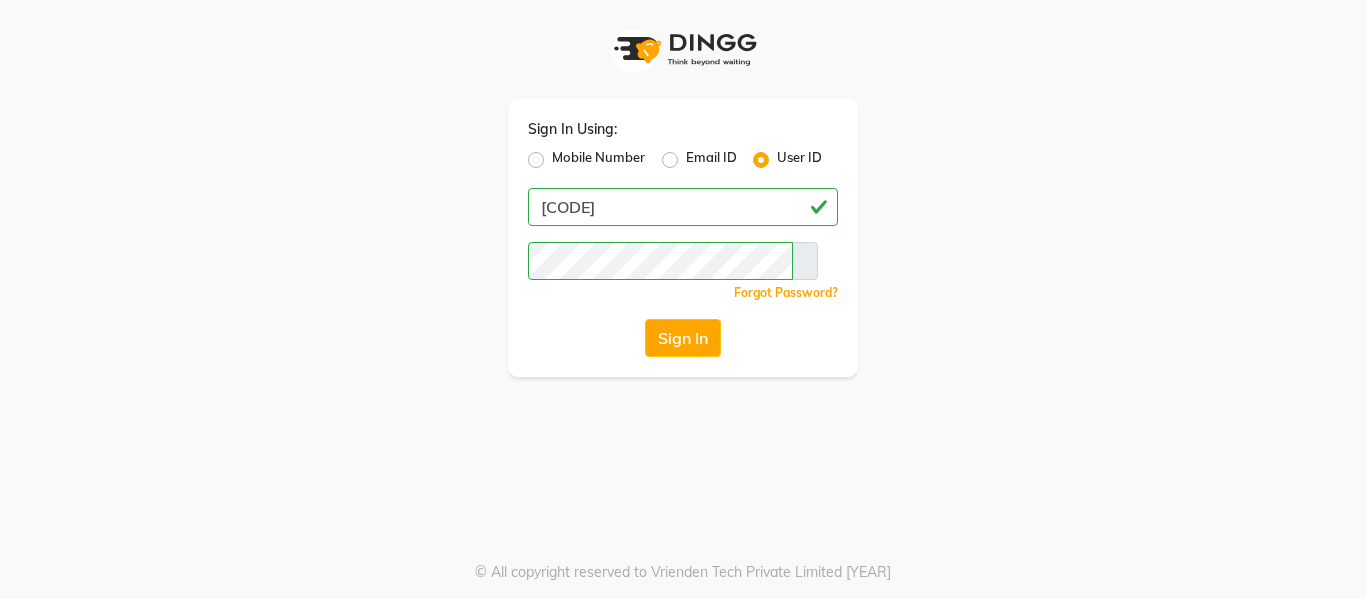 click on "Sign In Using: Mobile Number Email ID User ID e1882-20  Remember me Forgot Password?  Sign In" at bounding box center [683, 238] 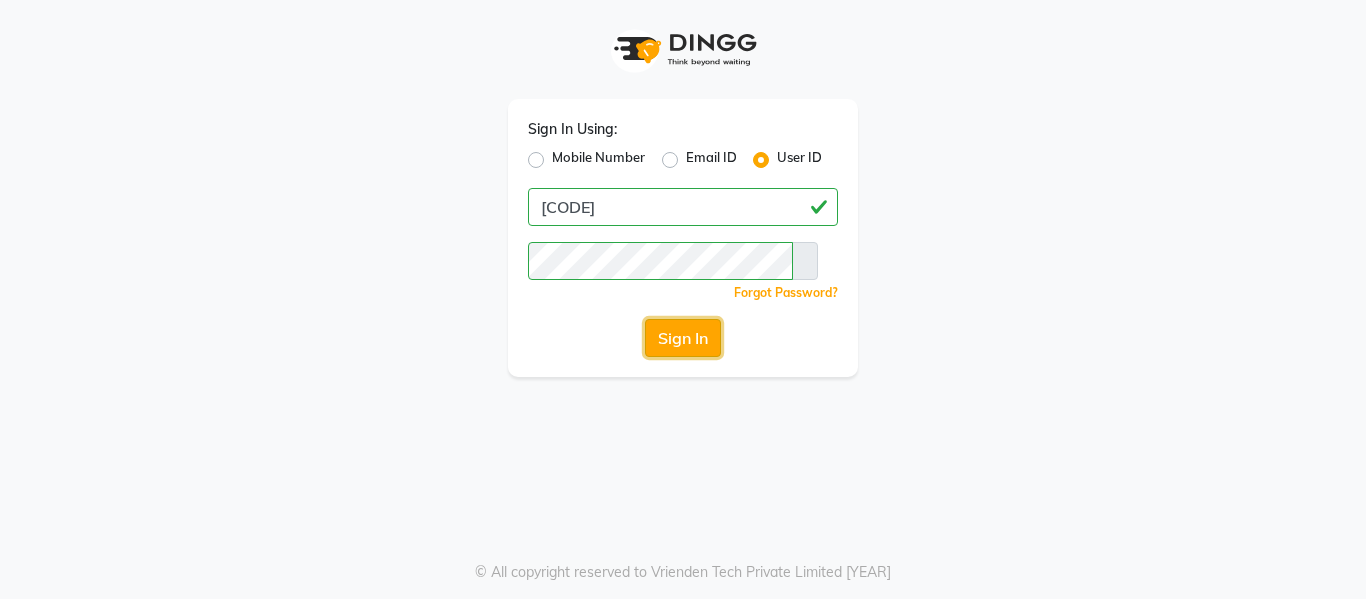 click on "Sign In" at bounding box center [683, 338] 